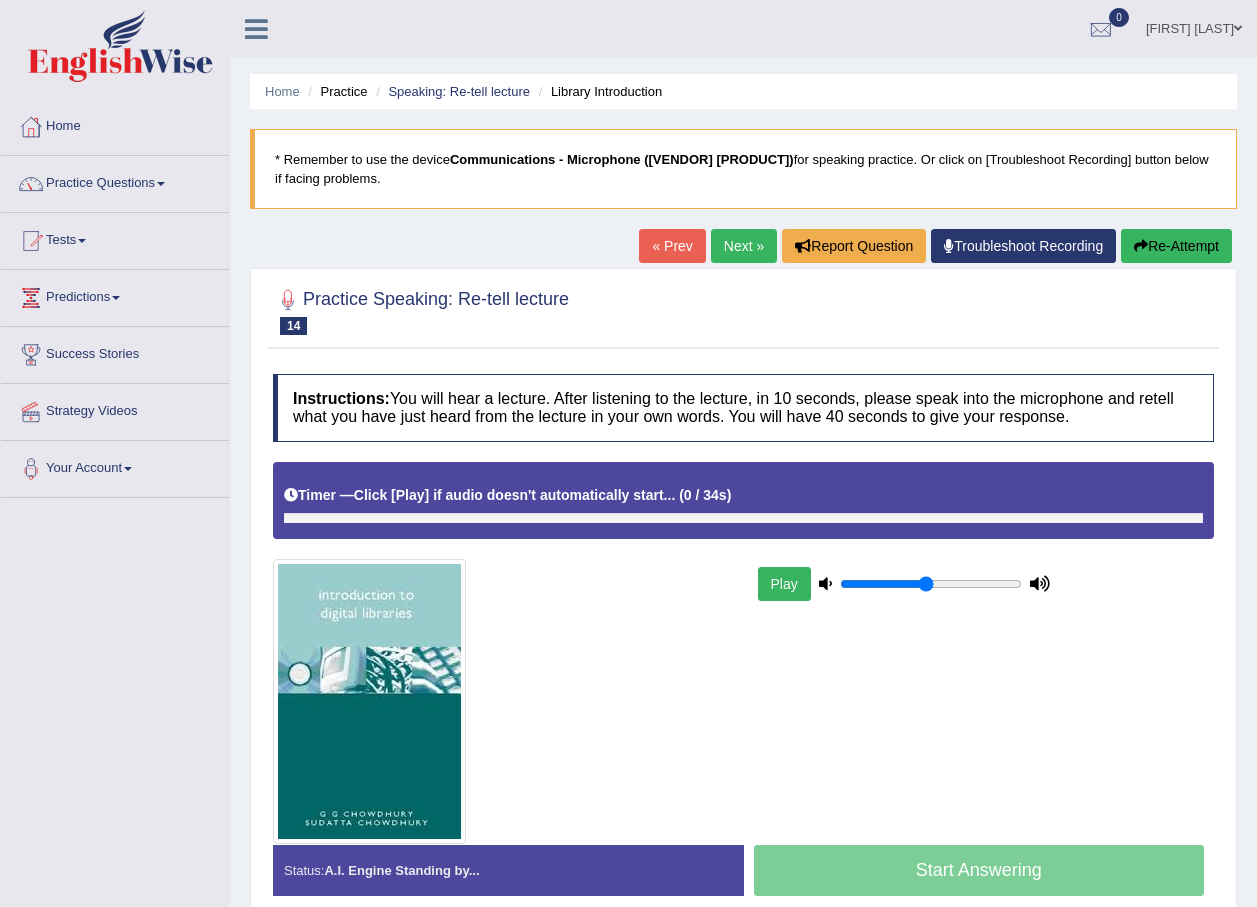 scroll, scrollTop: 0, scrollLeft: 0, axis: both 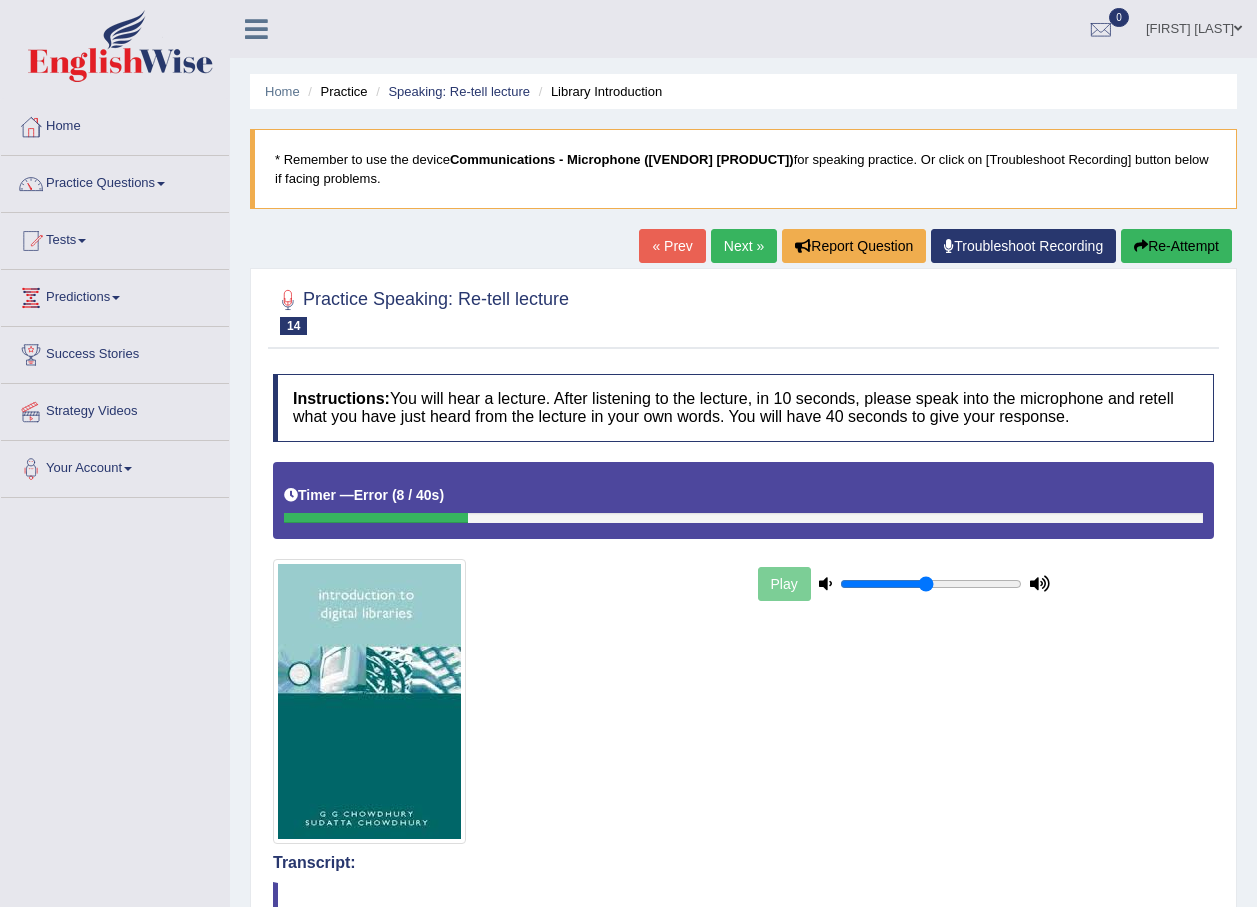 click on "Re-Attempt" at bounding box center [1176, 246] 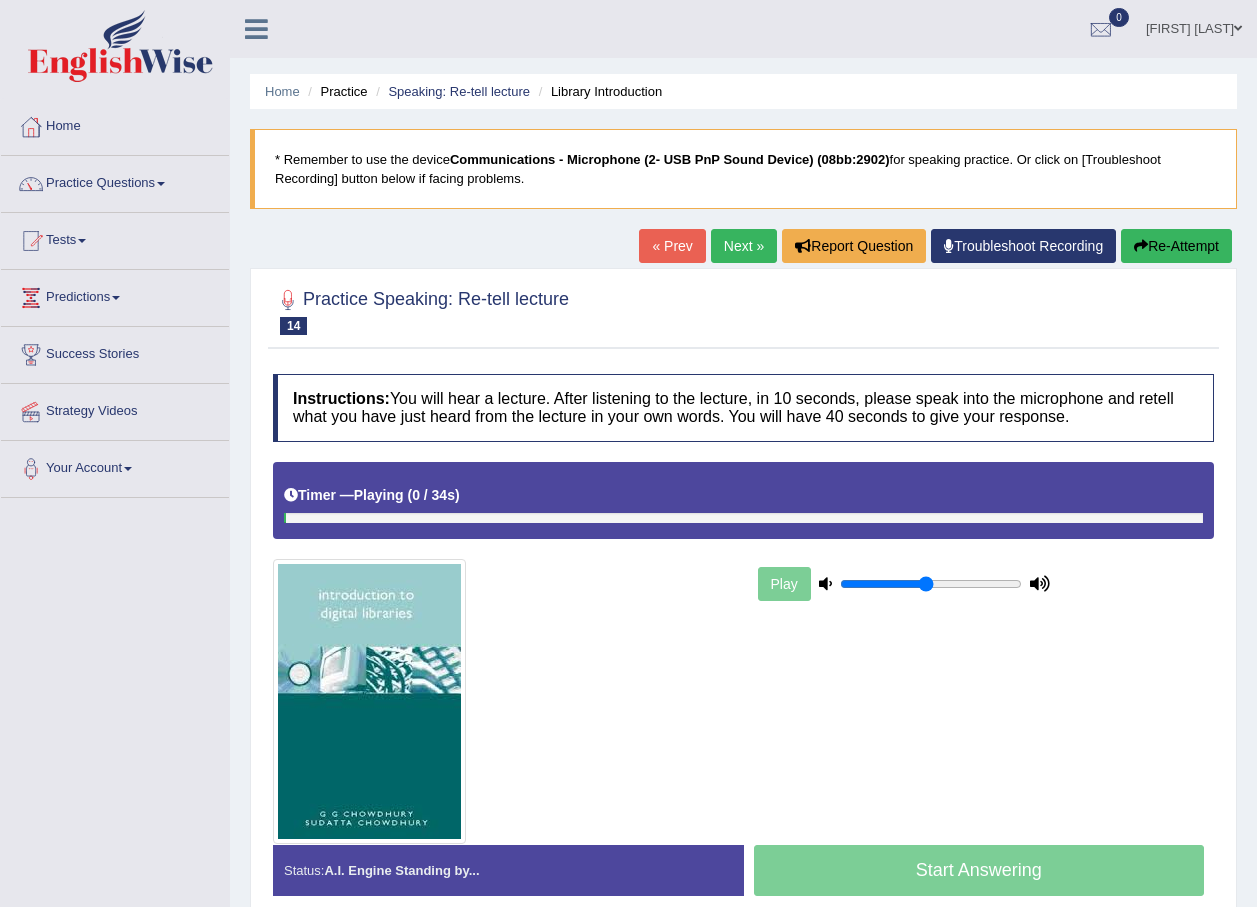 scroll, scrollTop: 0, scrollLeft: 0, axis: both 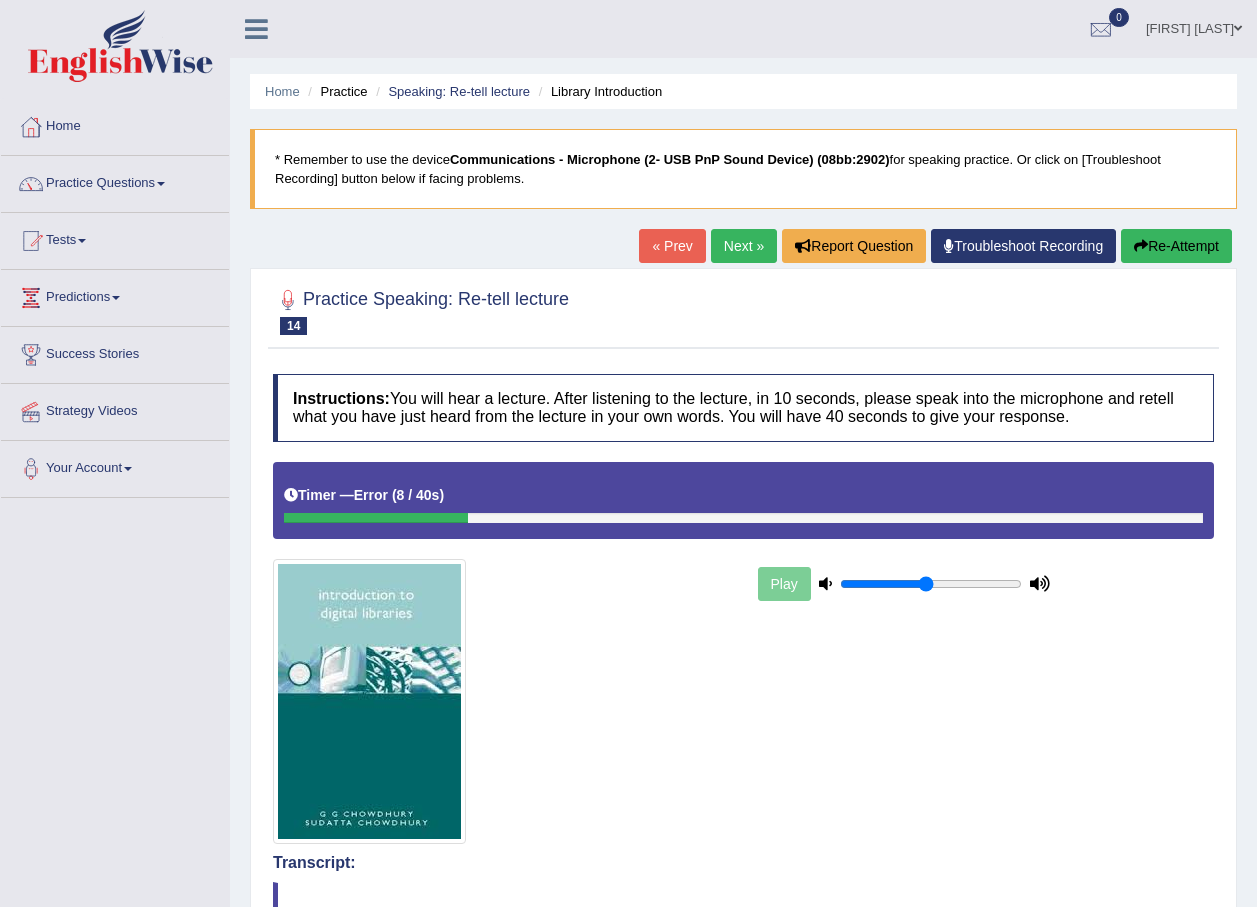 click on "Next »" at bounding box center [744, 246] 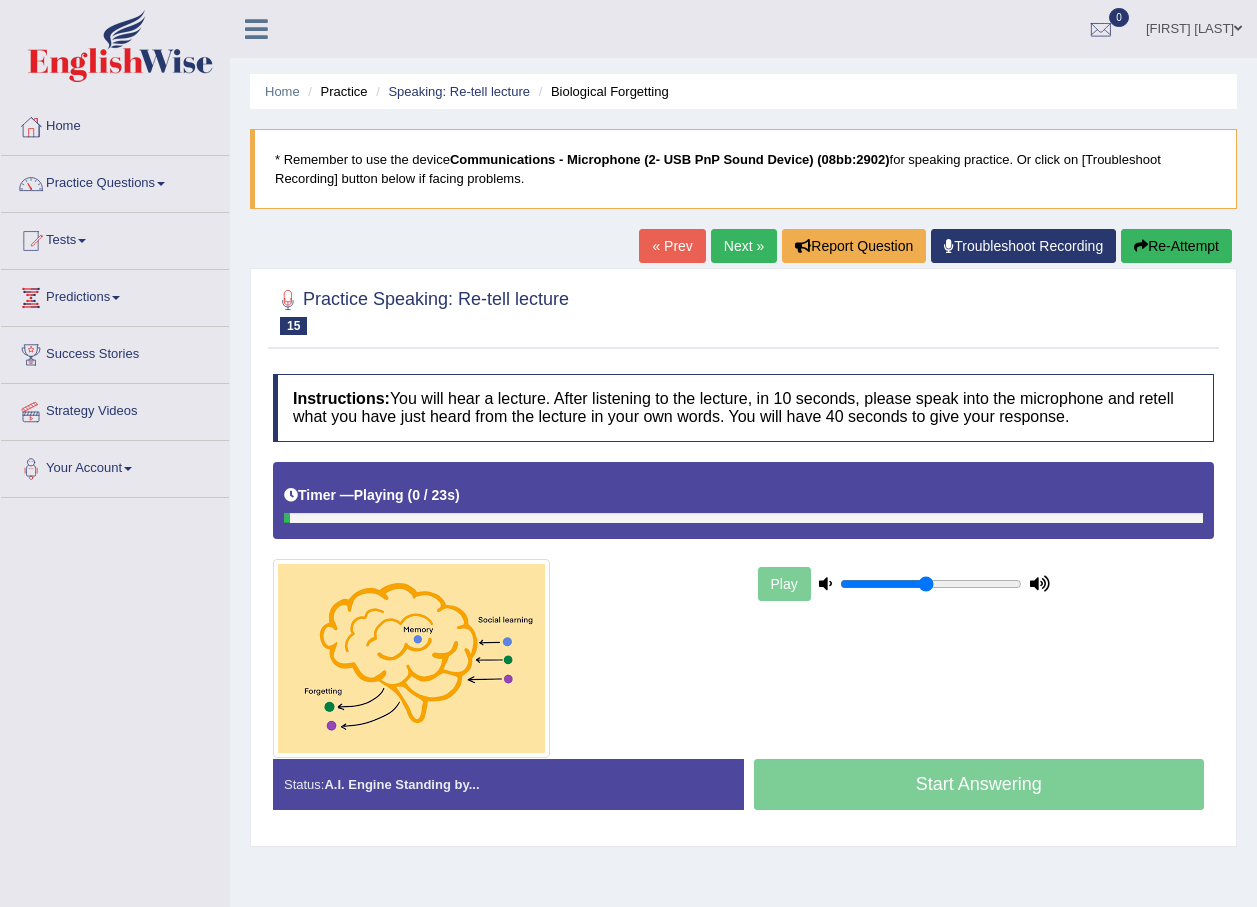scroll, scrollTop: 0, scrollLeft: 0, axis: both 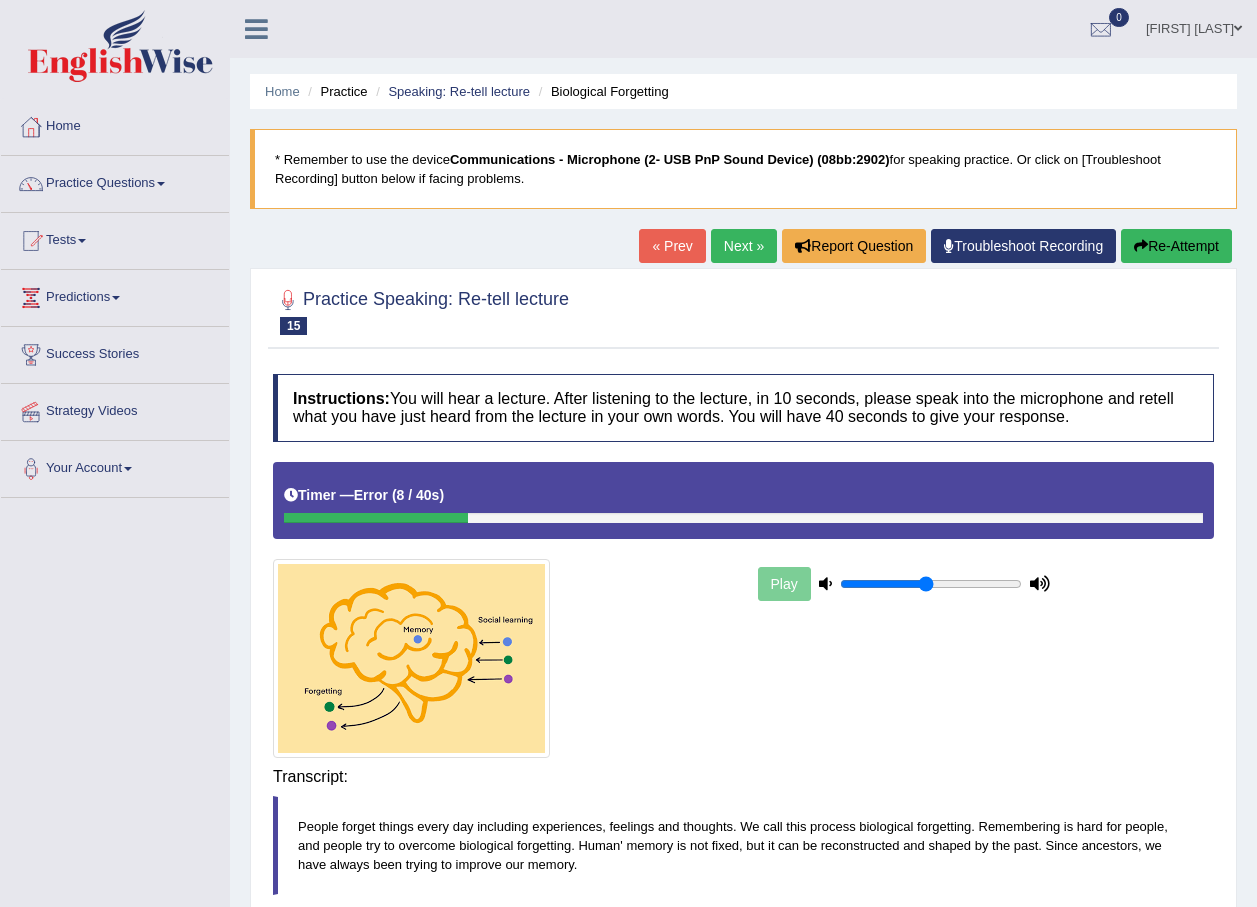 click on "Re-Attempt" at bounding box center (1176, 246) 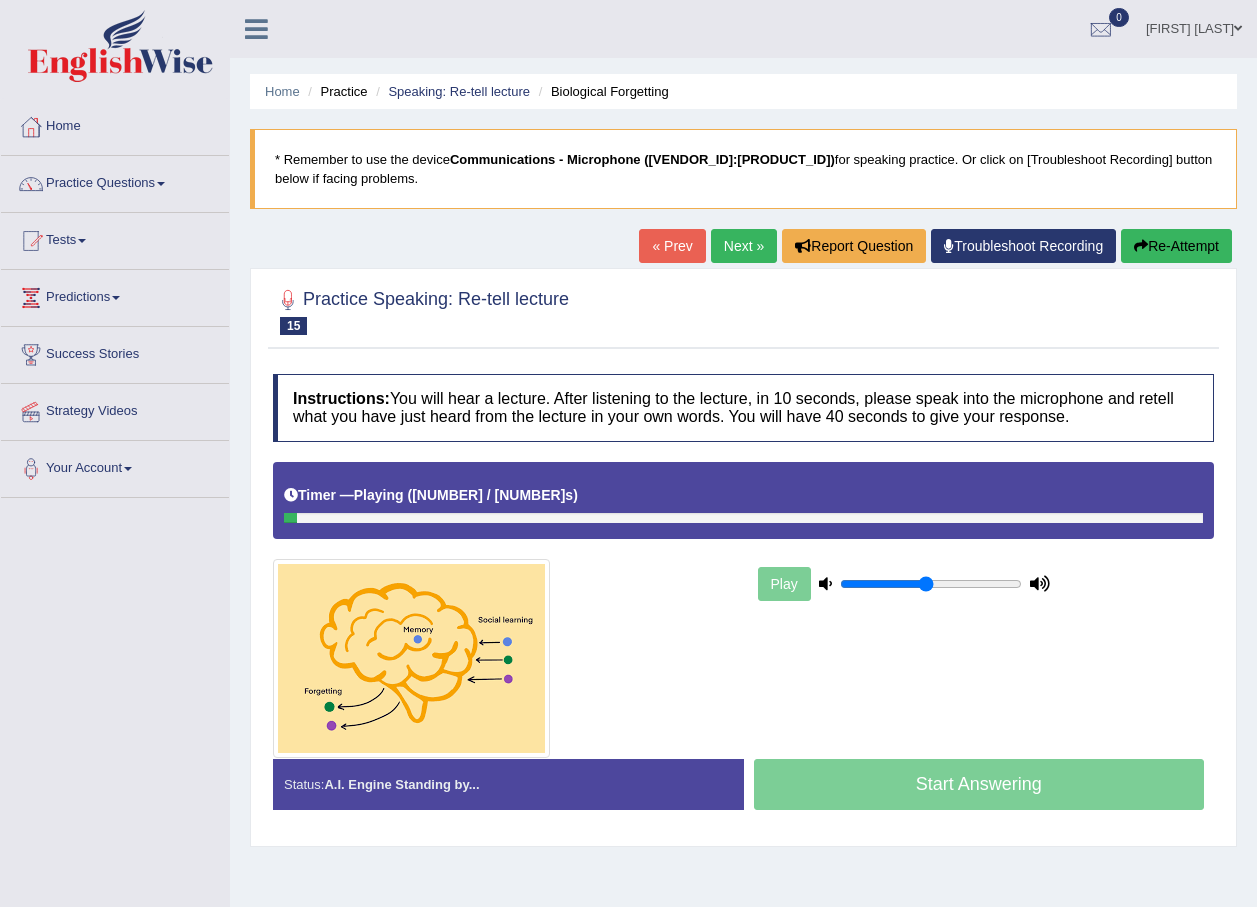 scroll, scrollTop: 0, scrollLeft: 0, axis: both 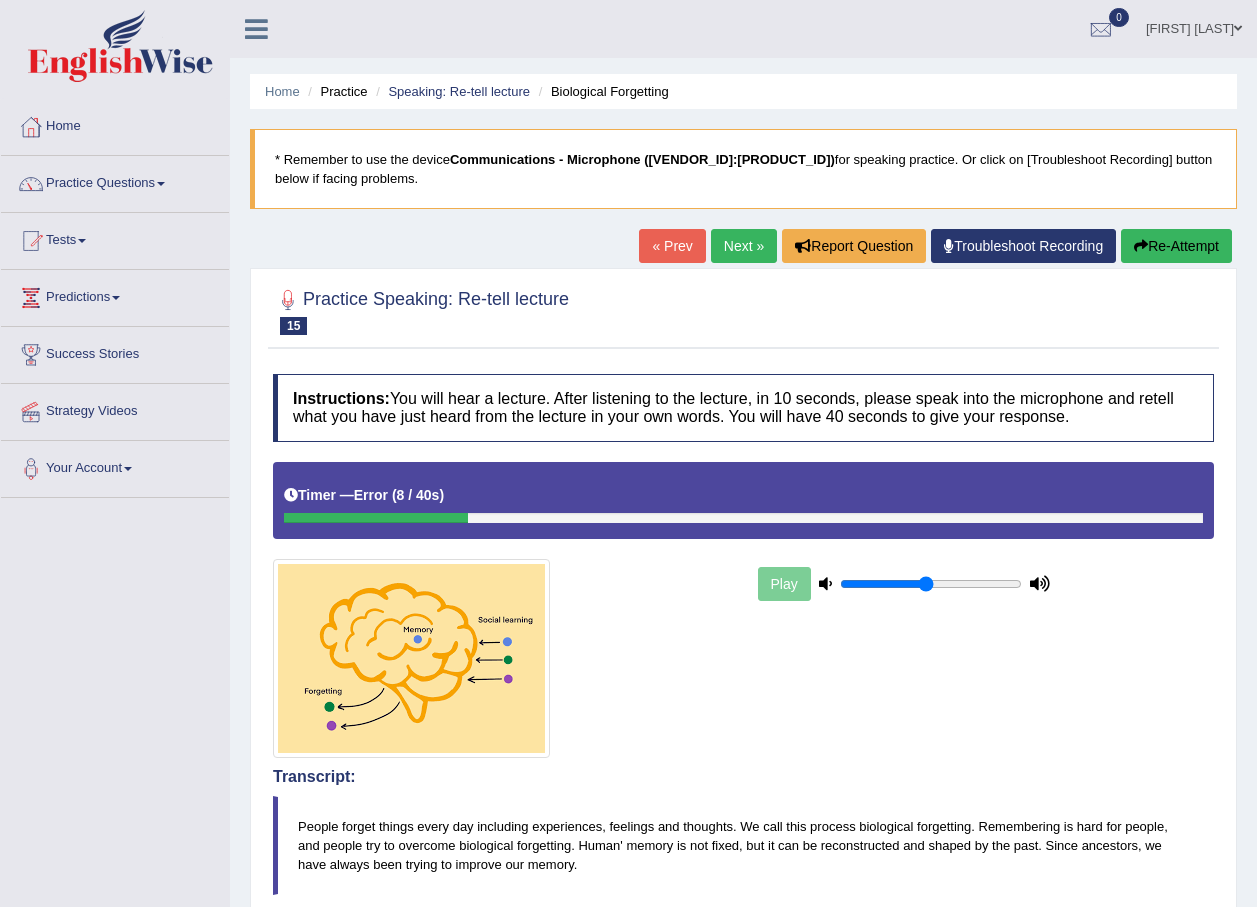 click on "Re-Attempt" at bounding box center [1176, 246] 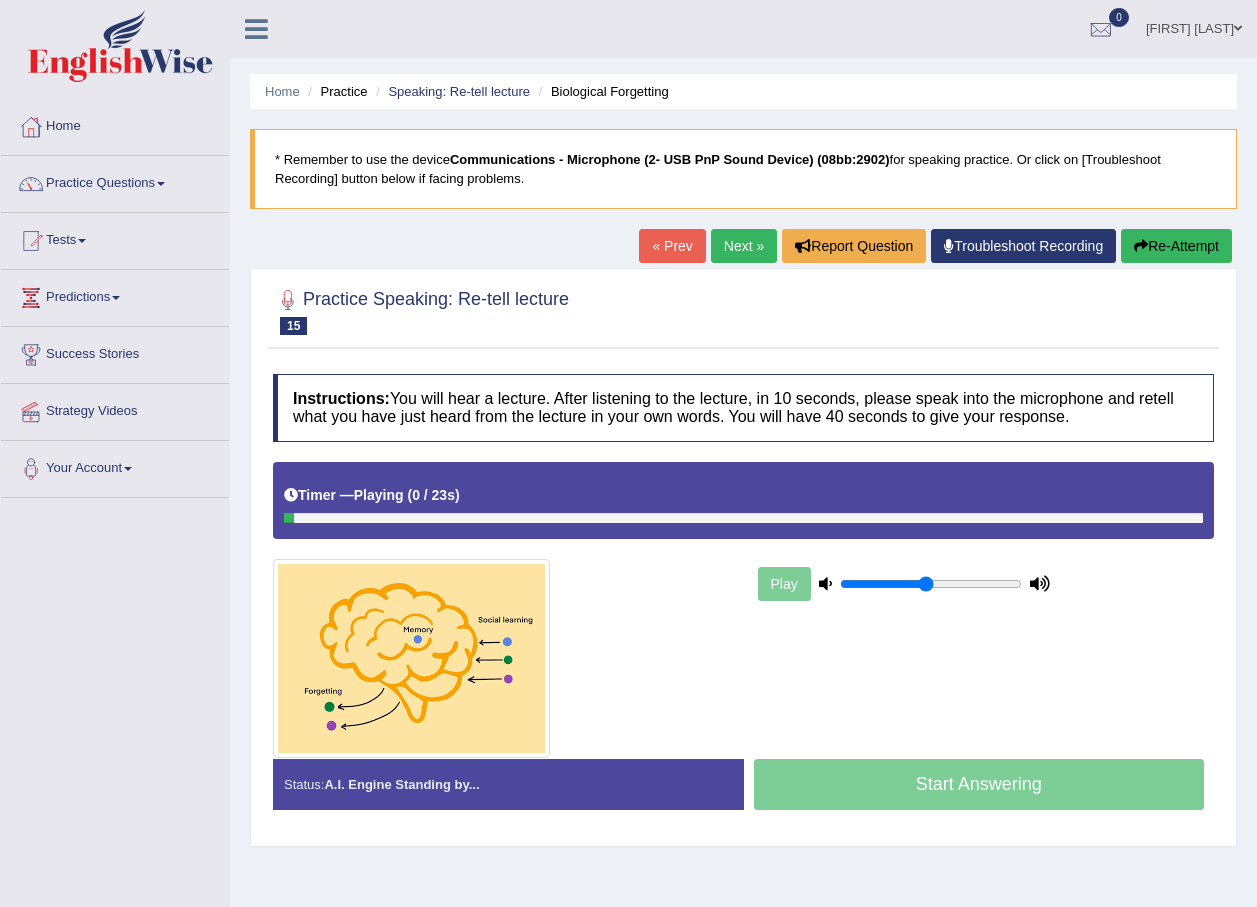 scroll, scrollTop: 0, scrollLeft: 0, axis: both 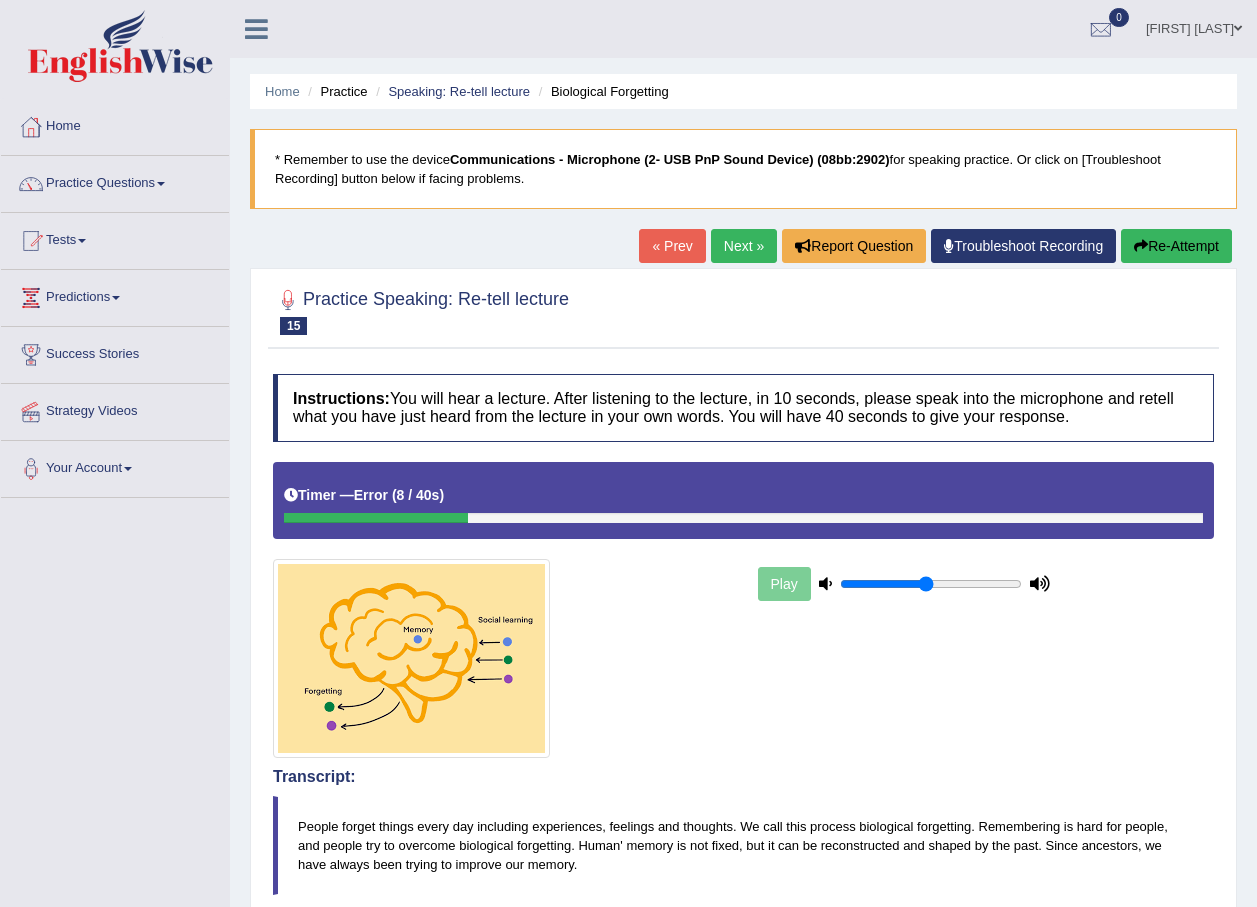drag, startPoint x: 729, startPoint y: 249, endPoint x: 841, endPoint y: 267, distance: 113.43721 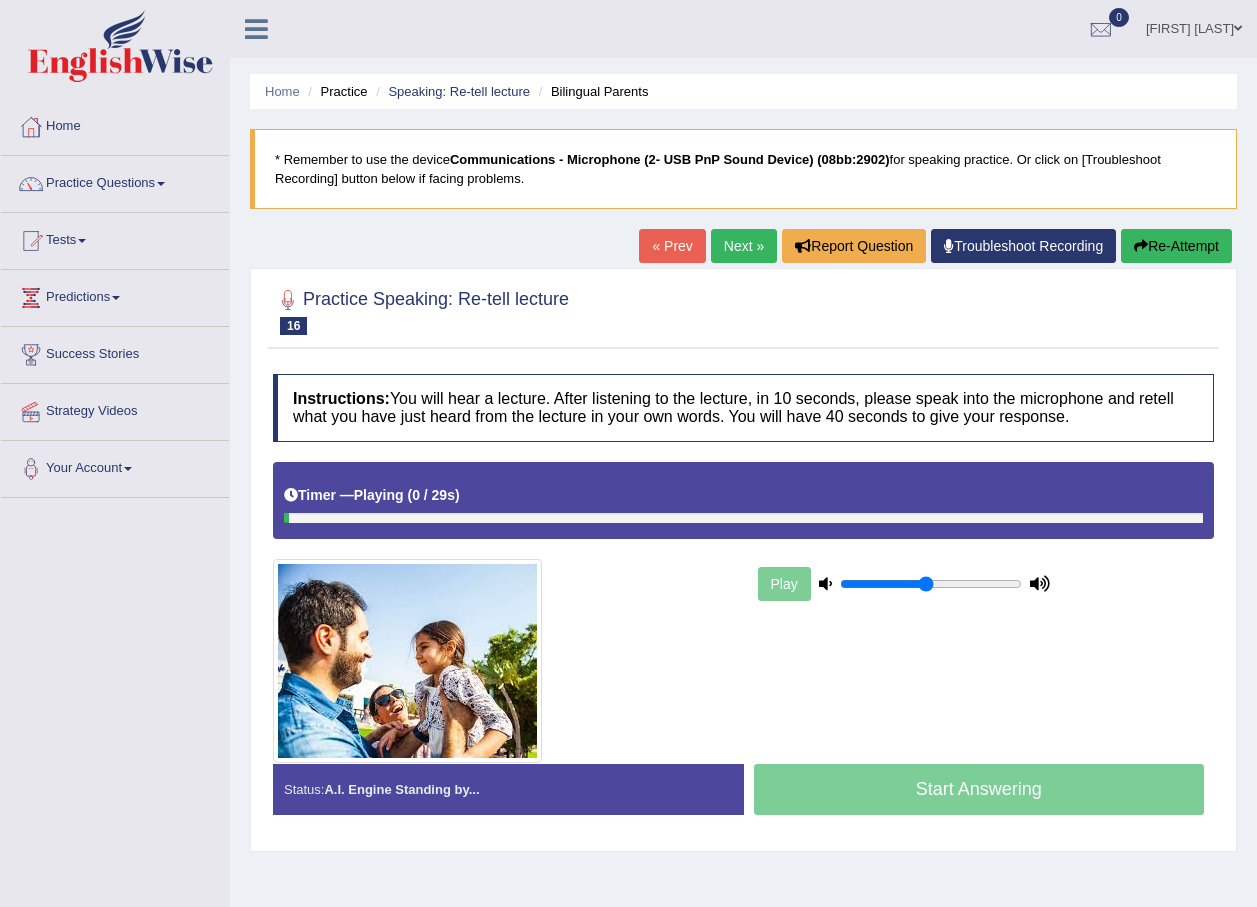 scroll, scrollTop: 0, scrollLeft: 0, axis: both 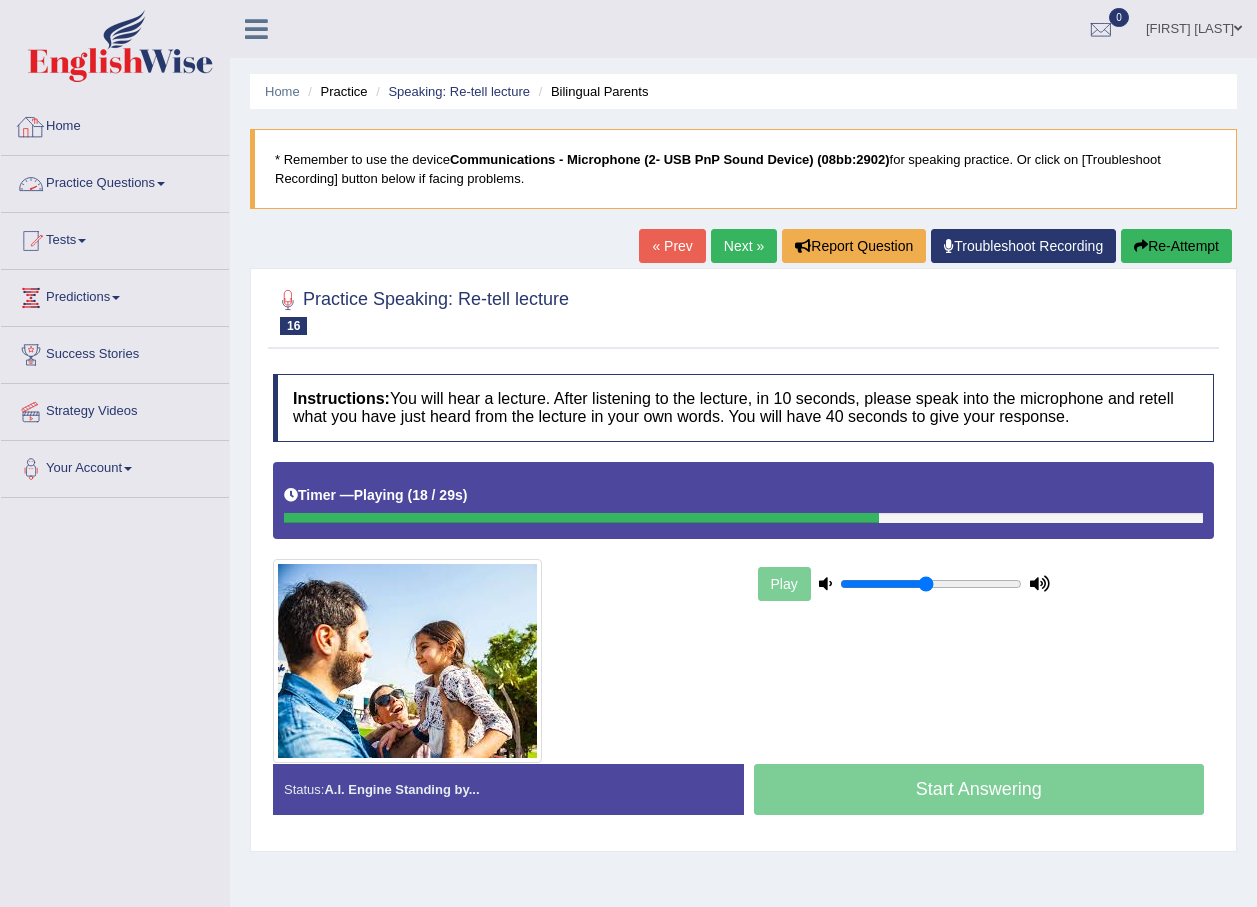click on "Practice Questions" at bounding box center [115, 181] 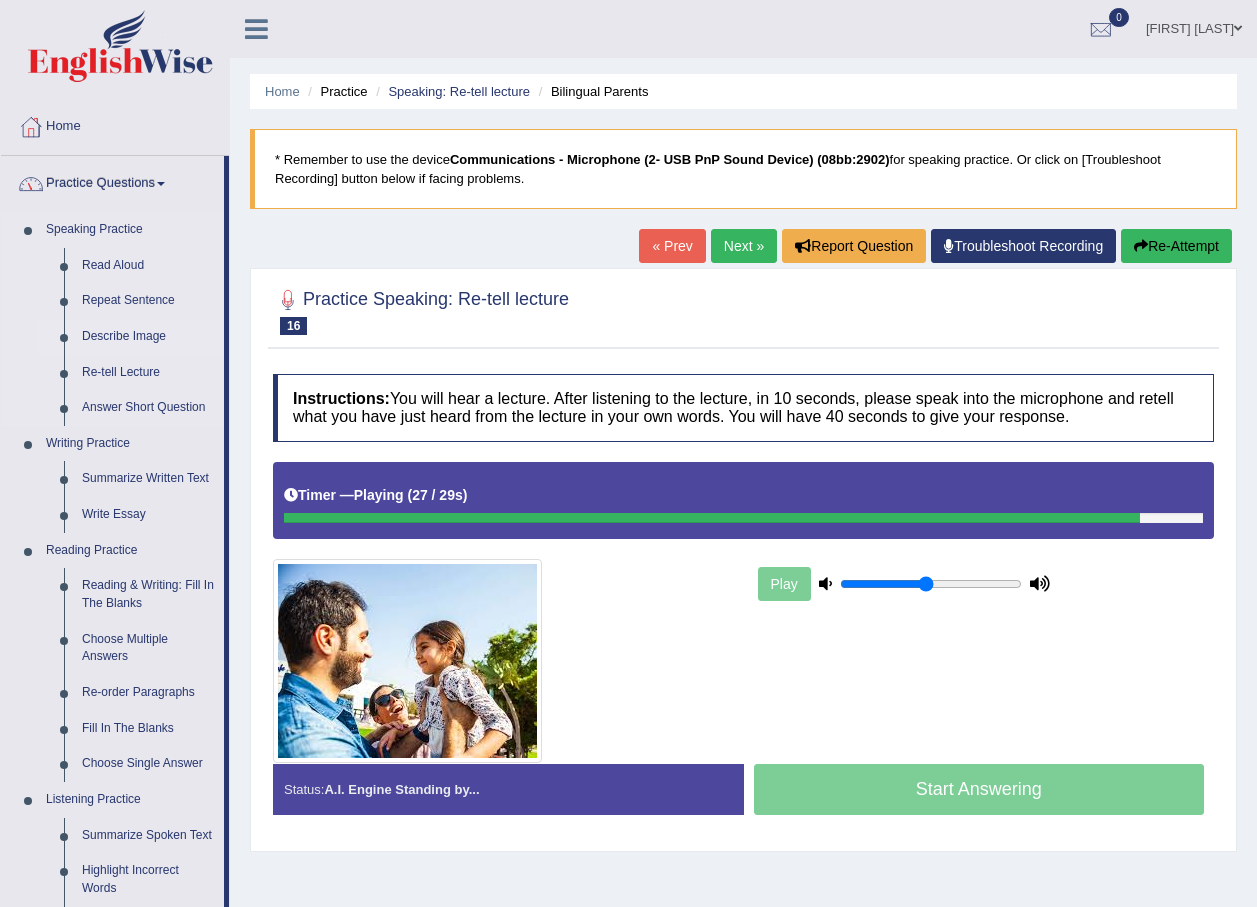 click on "Describe Image" at bounding box center [148, 337] 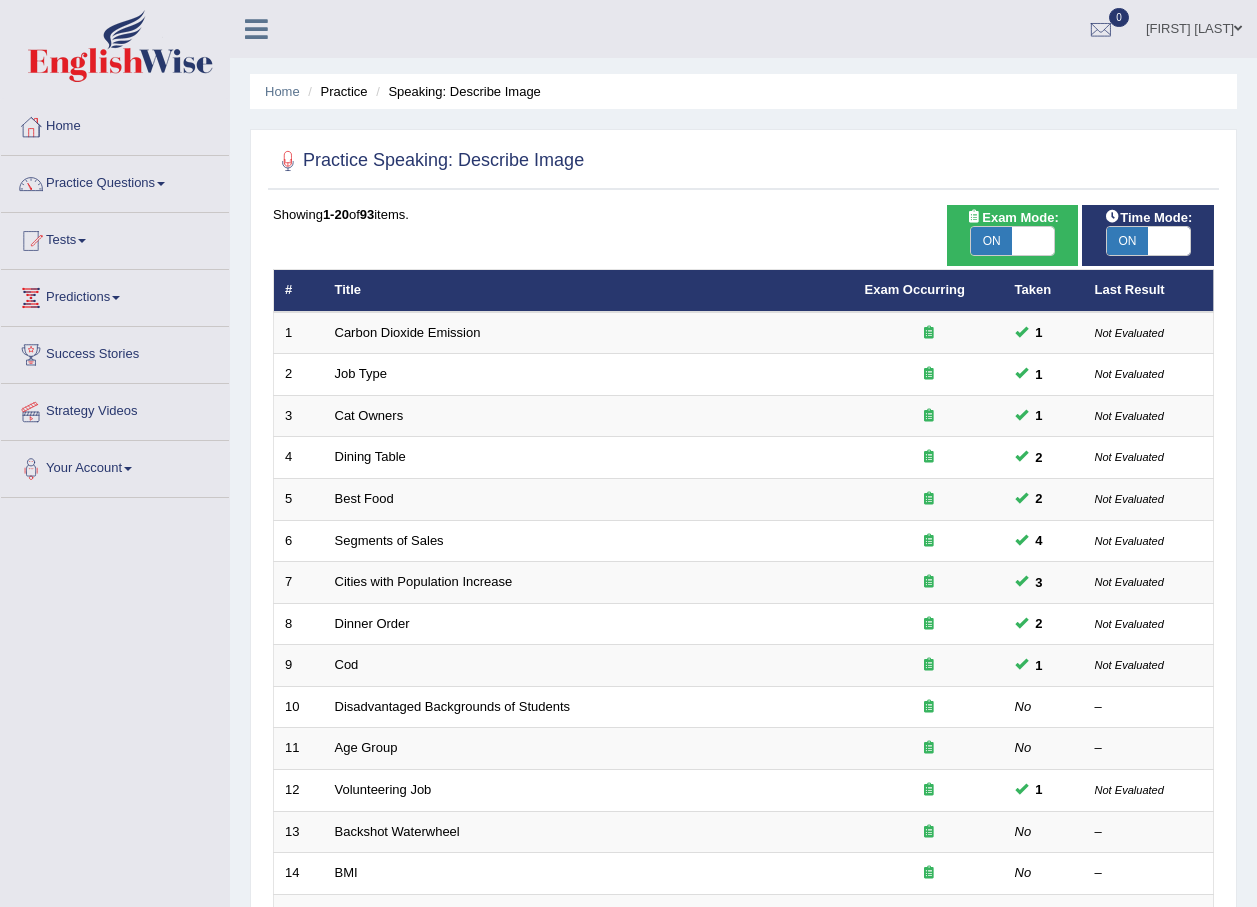 click on "Dining Table" at bounding box center [370, 456] 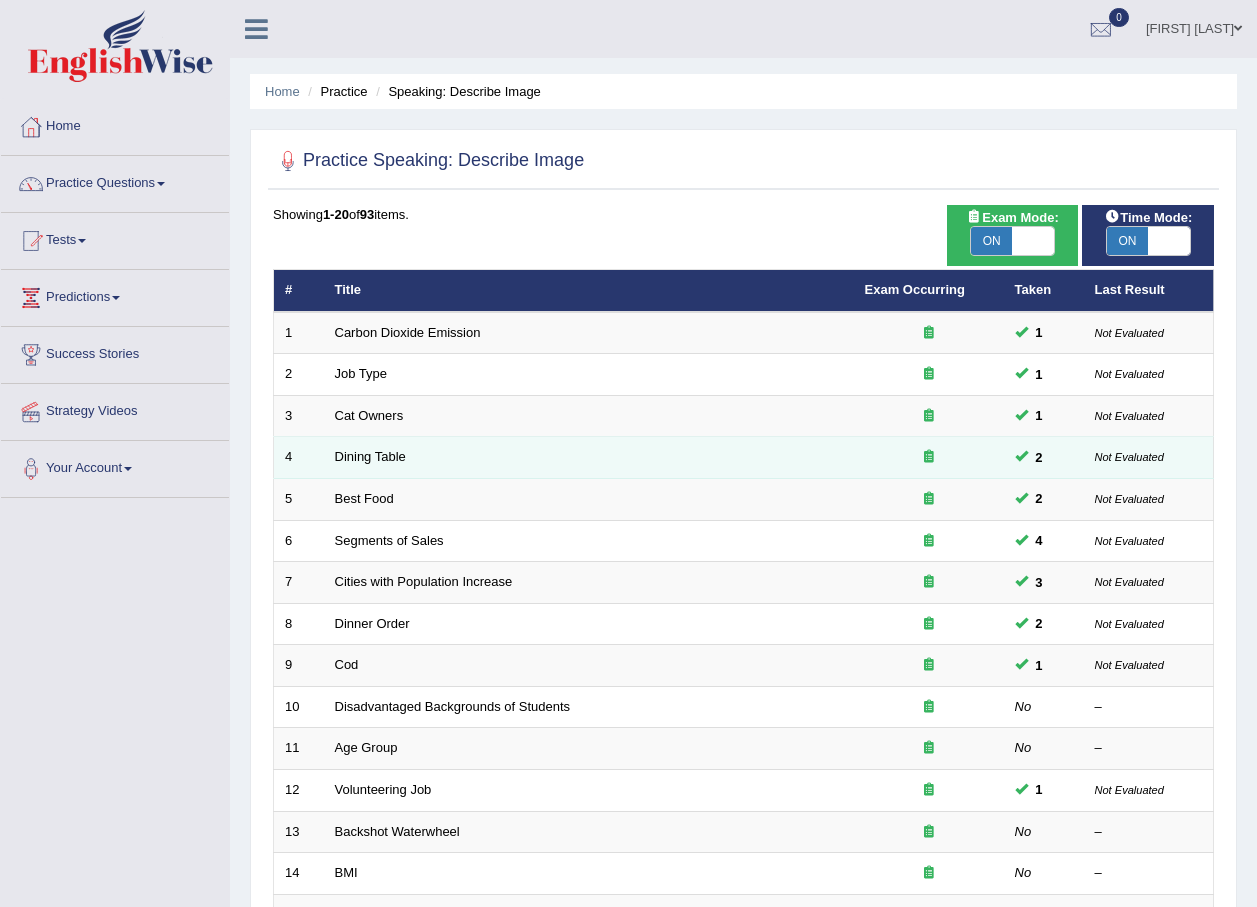 scroll, scrollTop: 0, scrollLeft: 0, axis: both 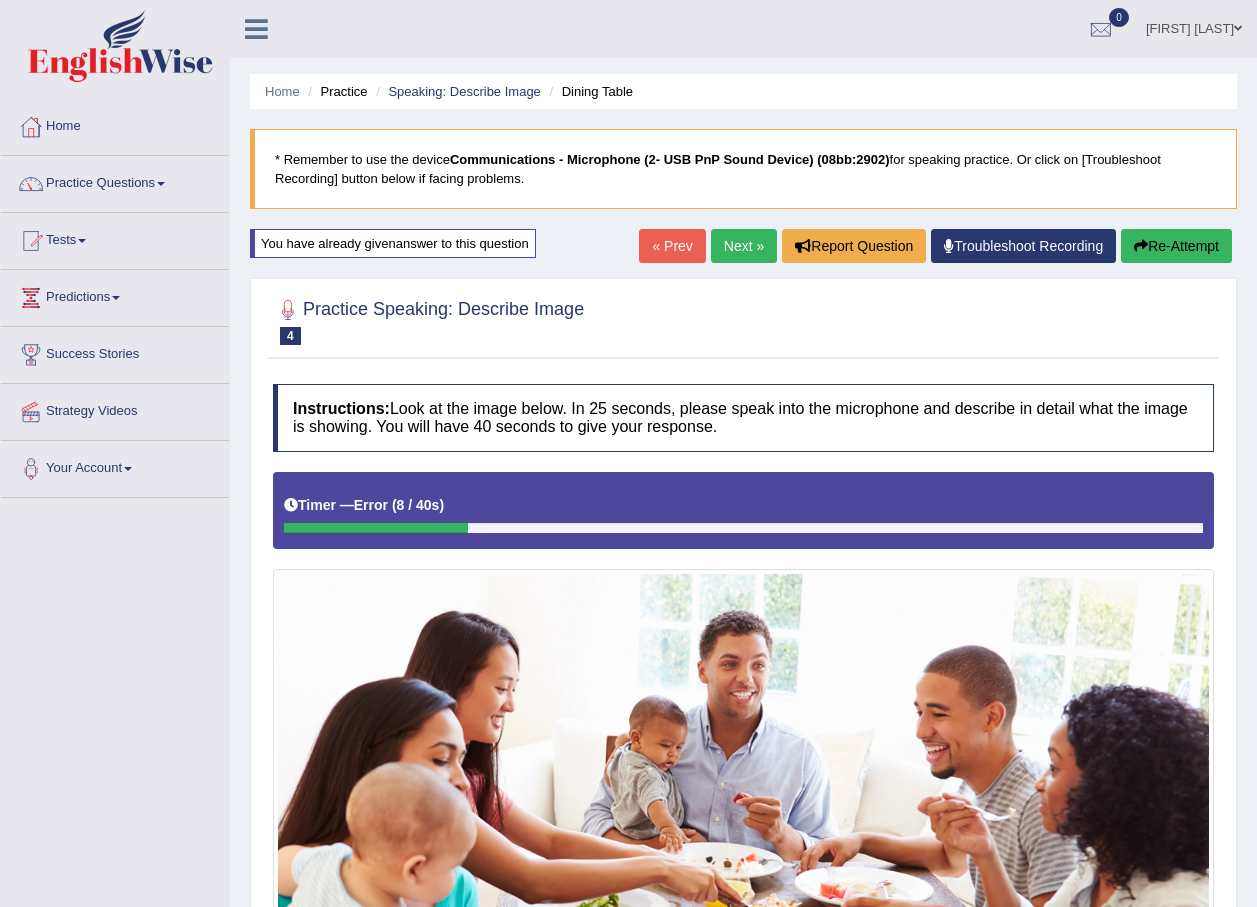 click on "Dining Table" at bounding box center [588, 91] 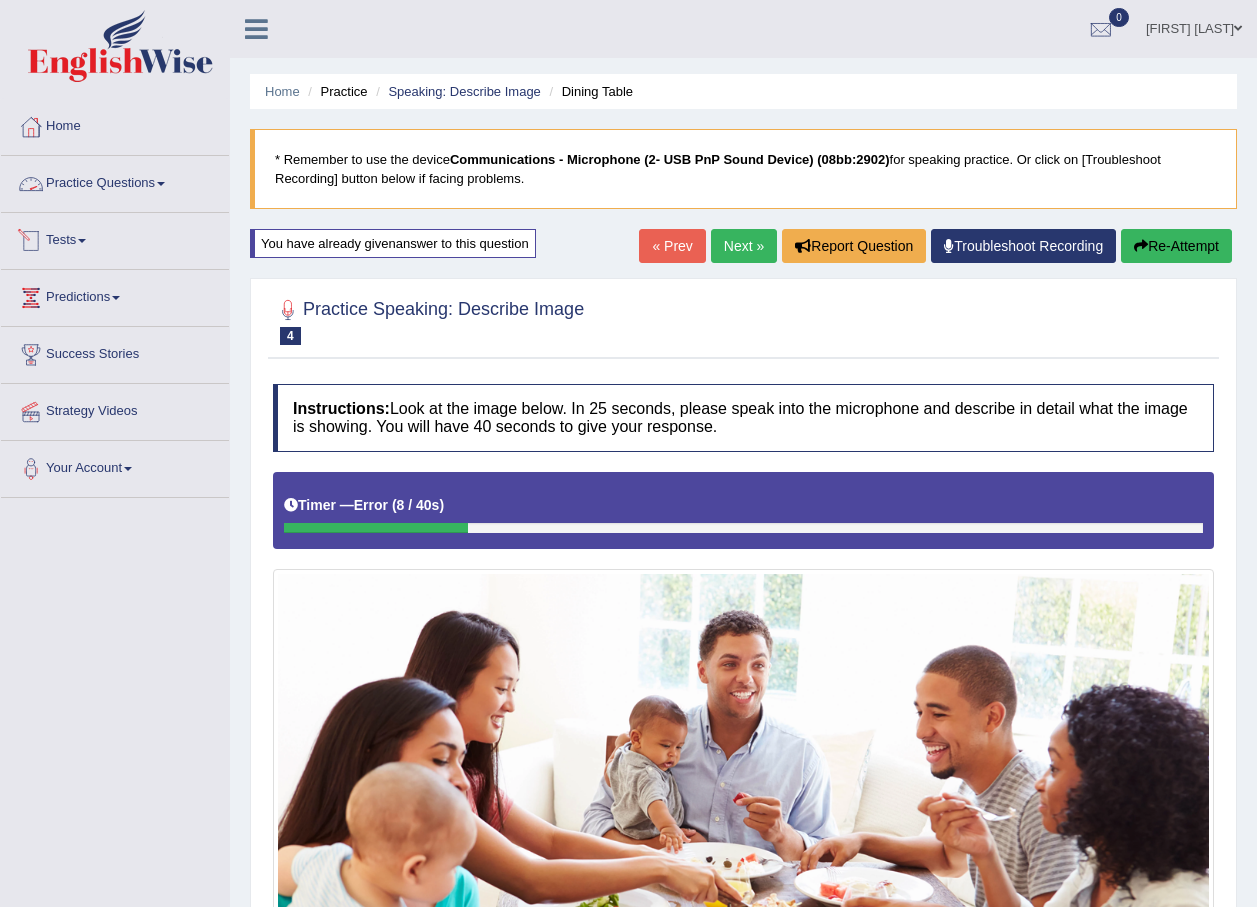 click on "Practice Questions" at bounding box center (115, 181) 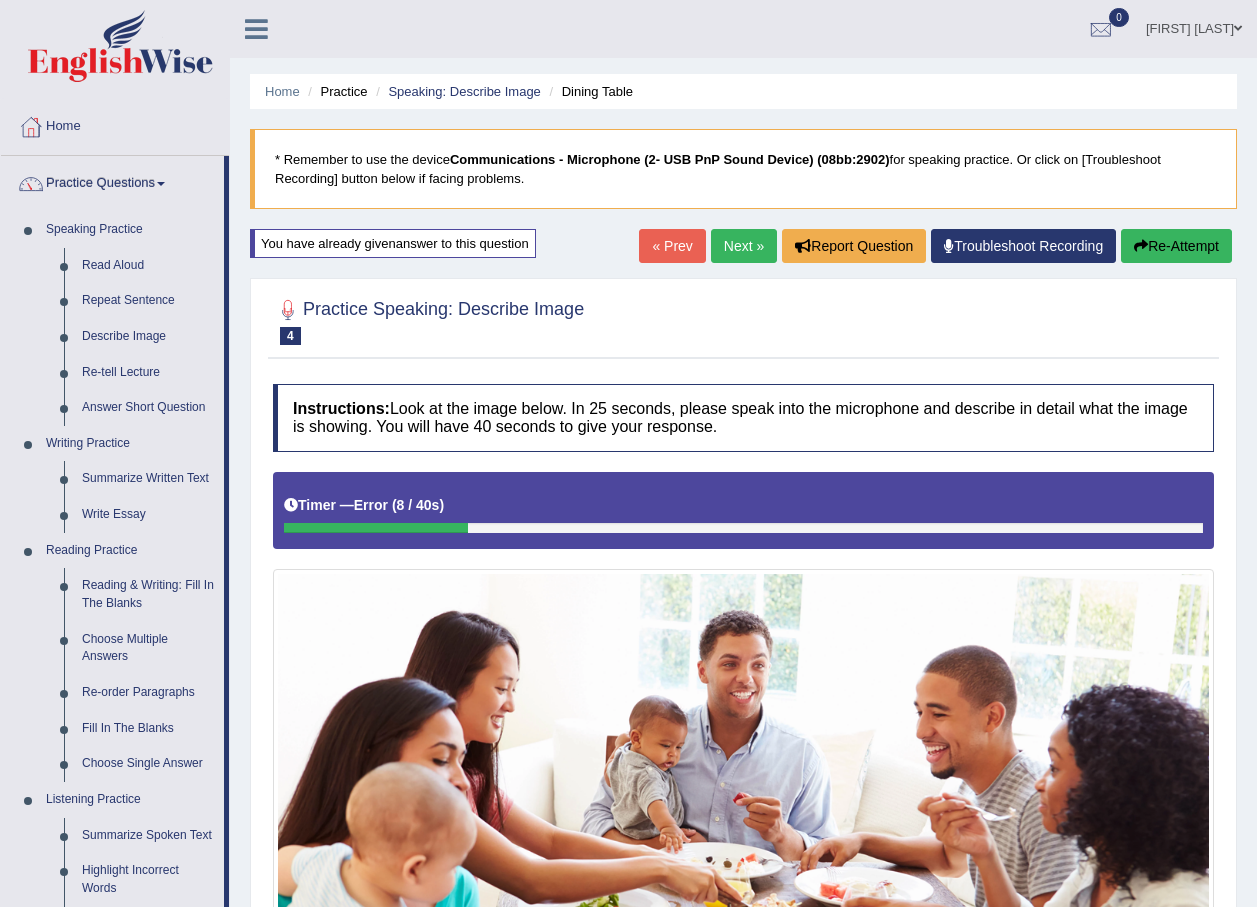 click on "Next »" at bounding box center (744, 246) 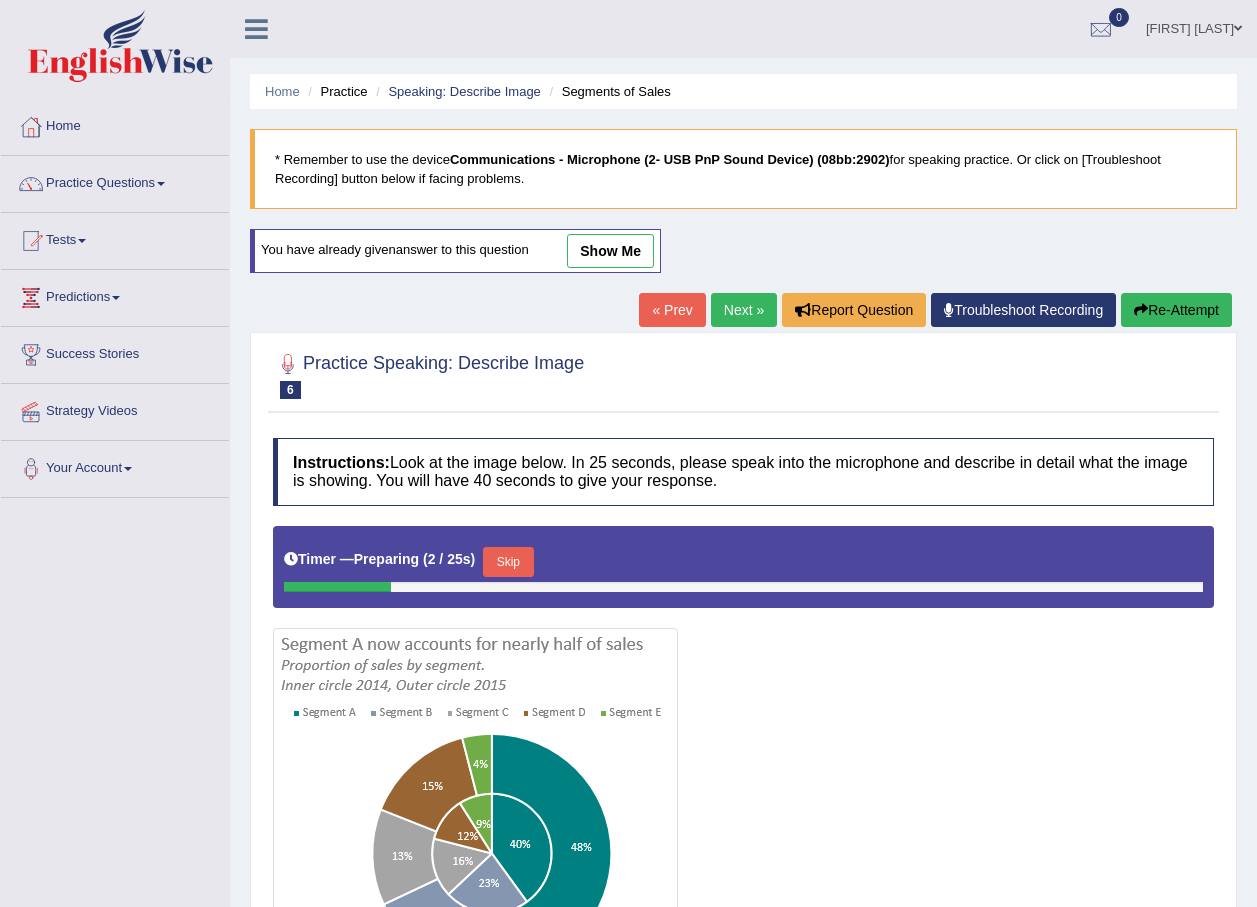 scroll, scrollTop: 232, scrollLeft: 0, axis: vertical 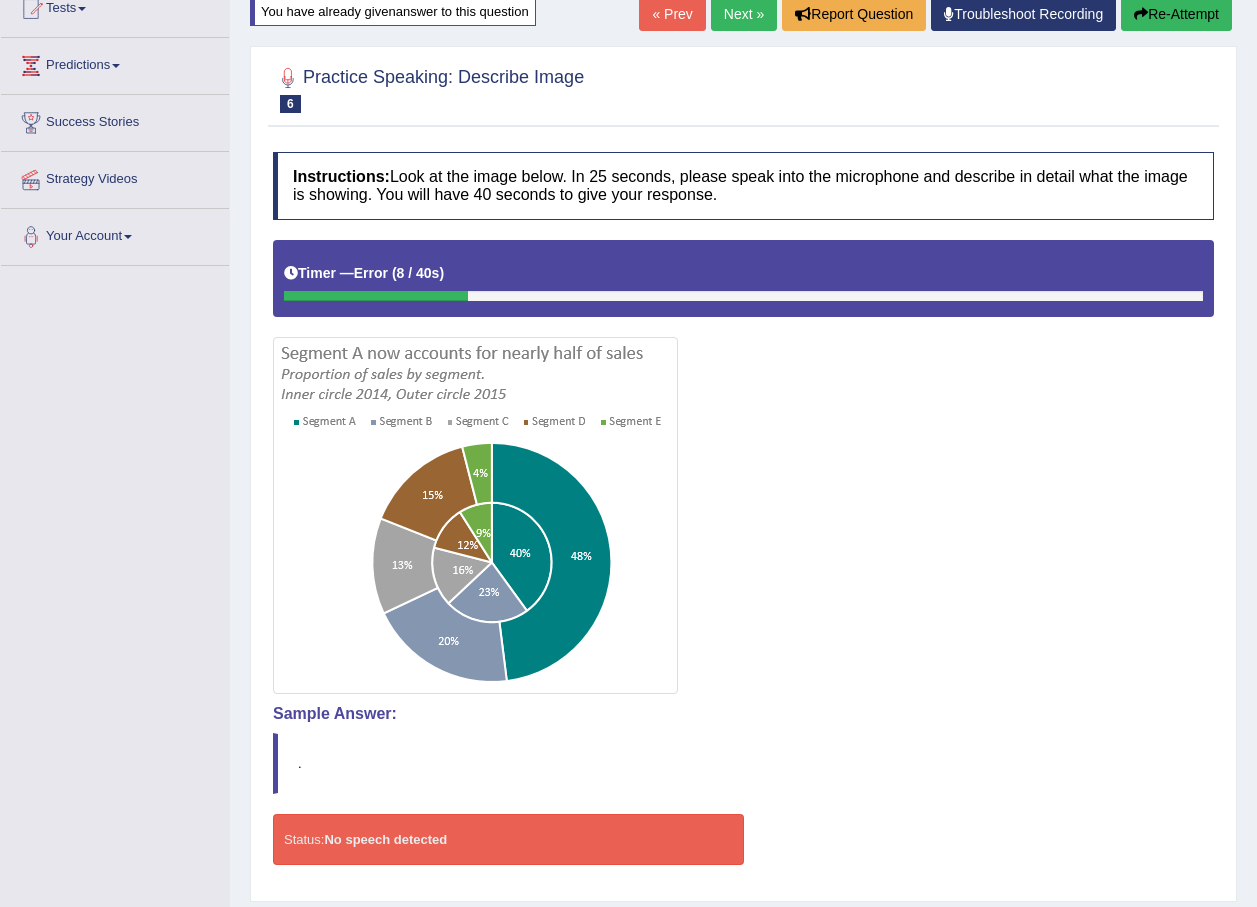 click on "Next »" at bounding box center [744, 14] 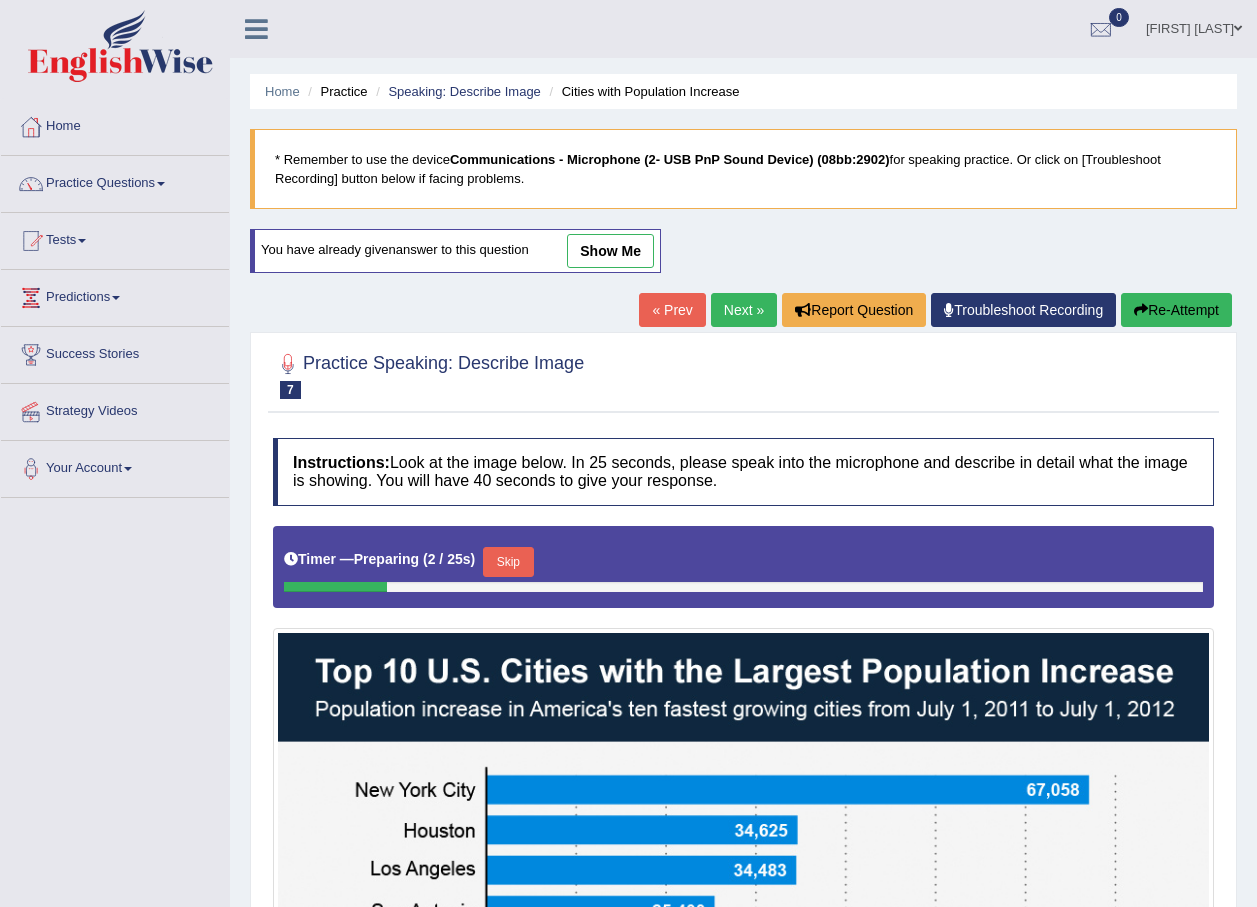 scroll, scrollTop: 500, scrollLeft: 0, axis: vertical 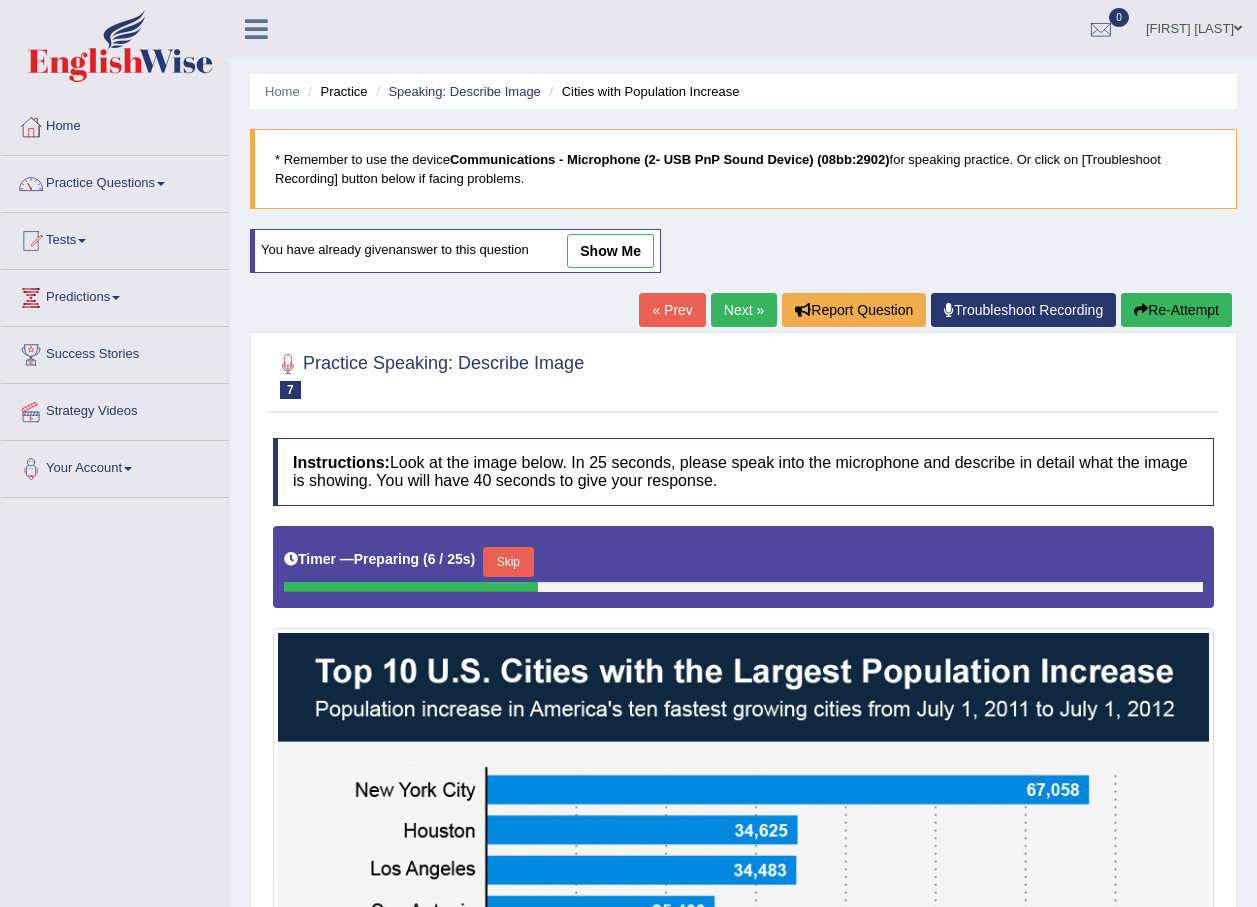 click on "Next »" at bounding box center [744, 310] 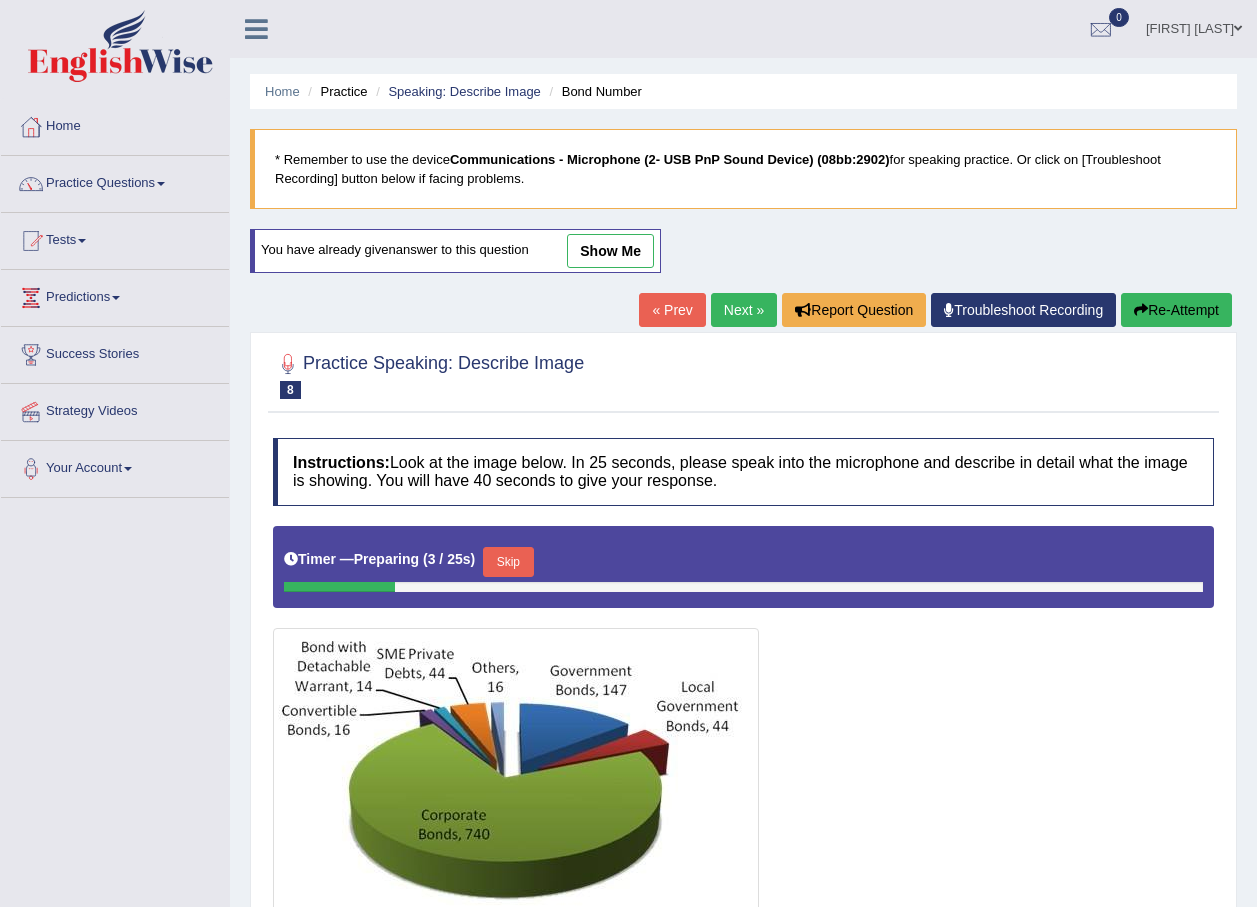 scroll, scrollTop: 195, scrollLeft: 0, axis: vertical 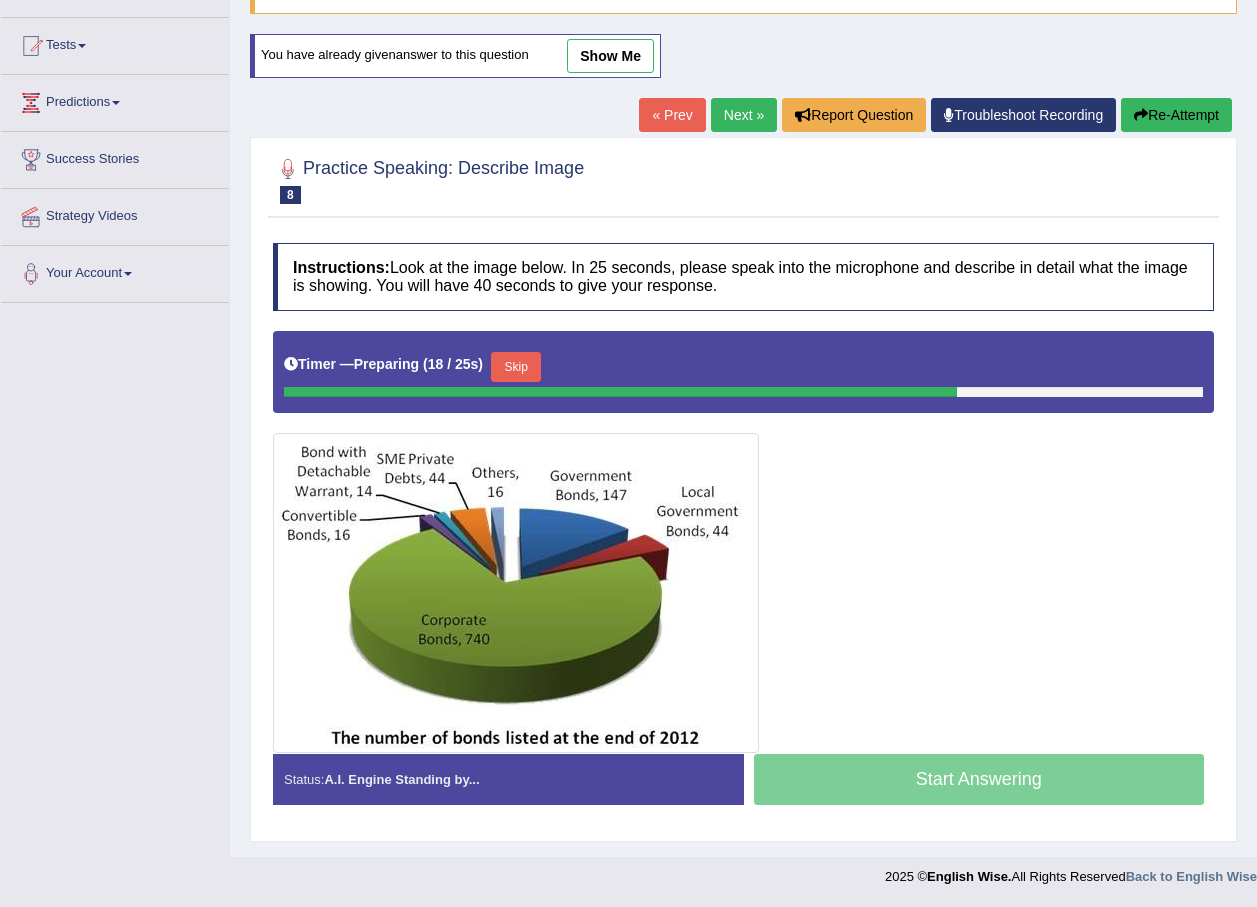 click on "Next »" at bounding box center (744, 115) 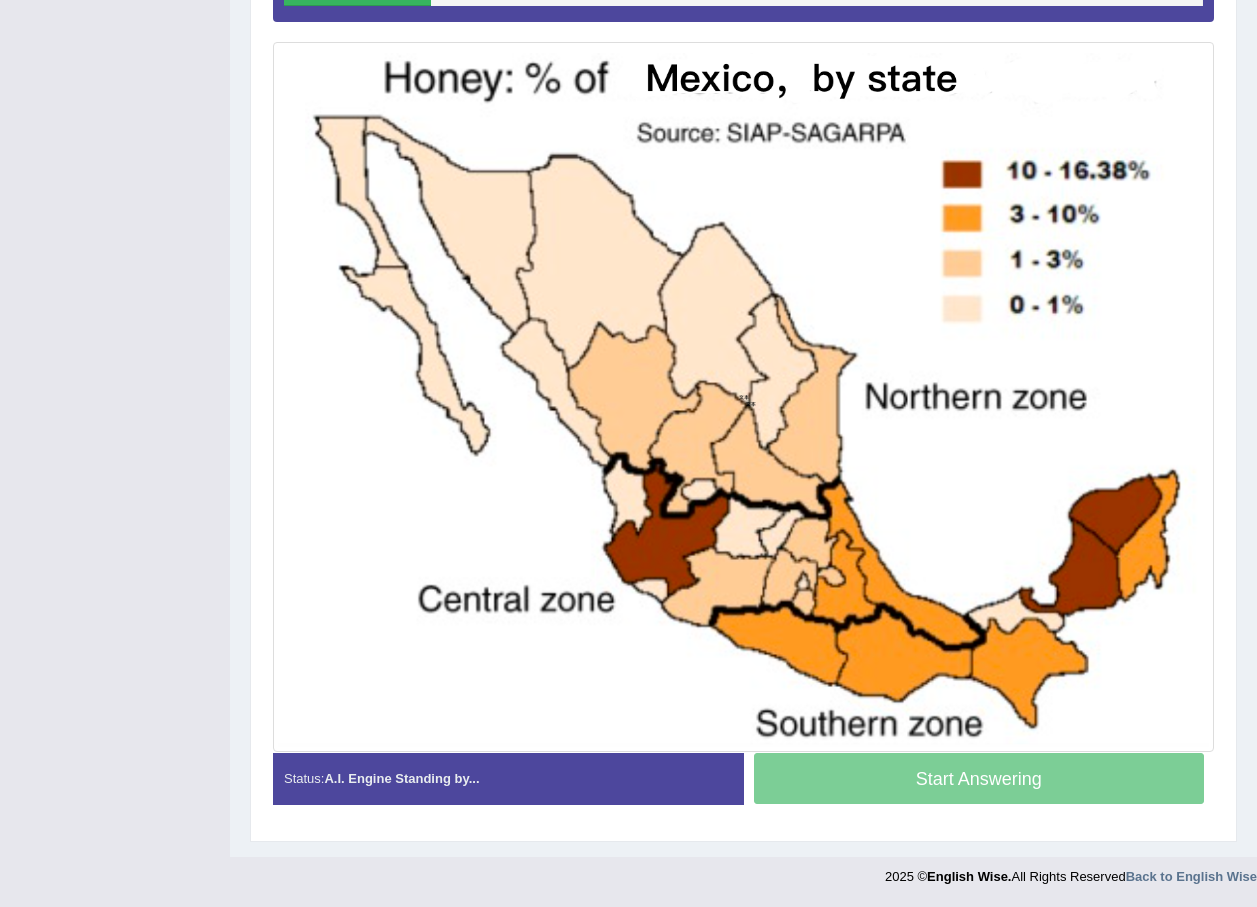 scroll, scrollTop: 586, scrollLeft: 0, axis: vertical 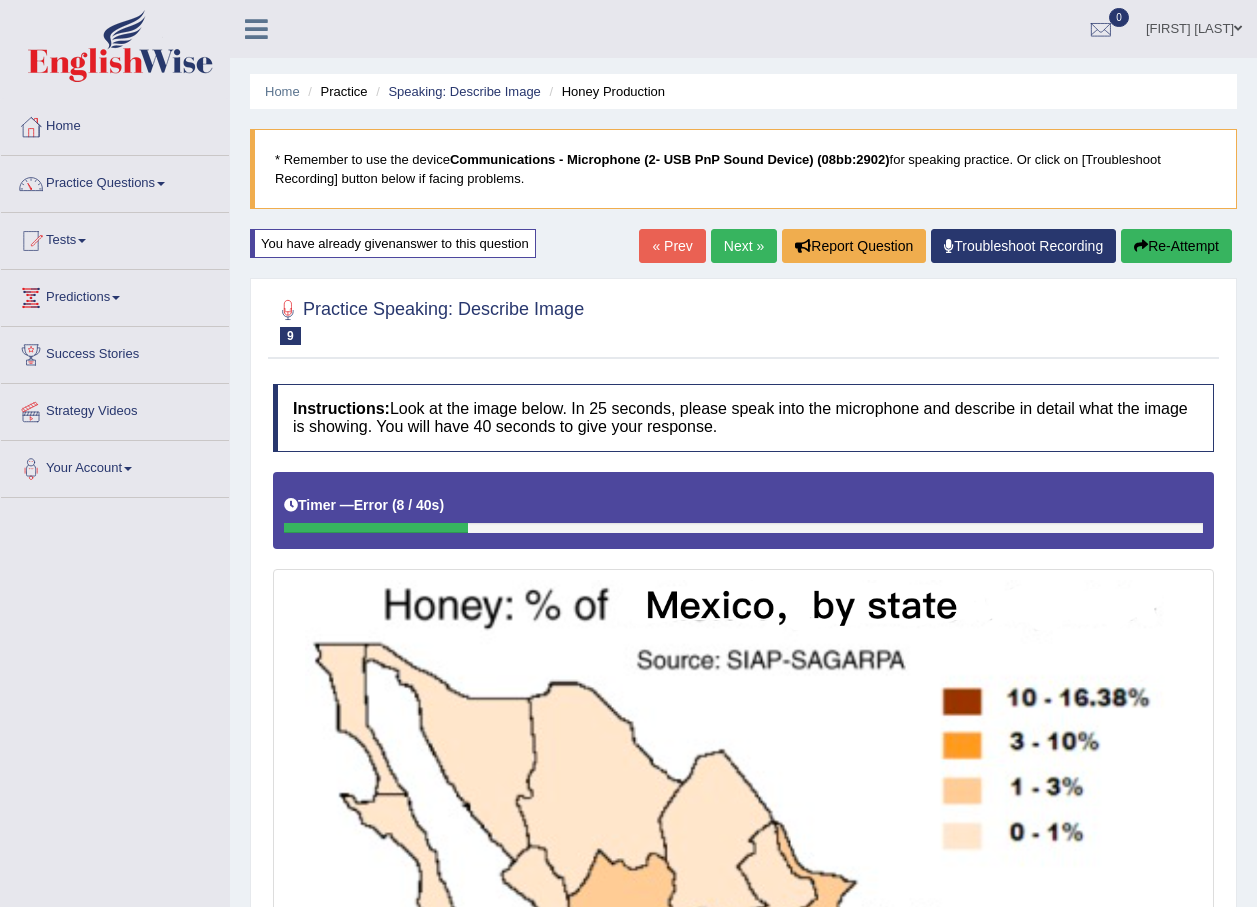 click on "Next »" at bounding box center (744, 246) 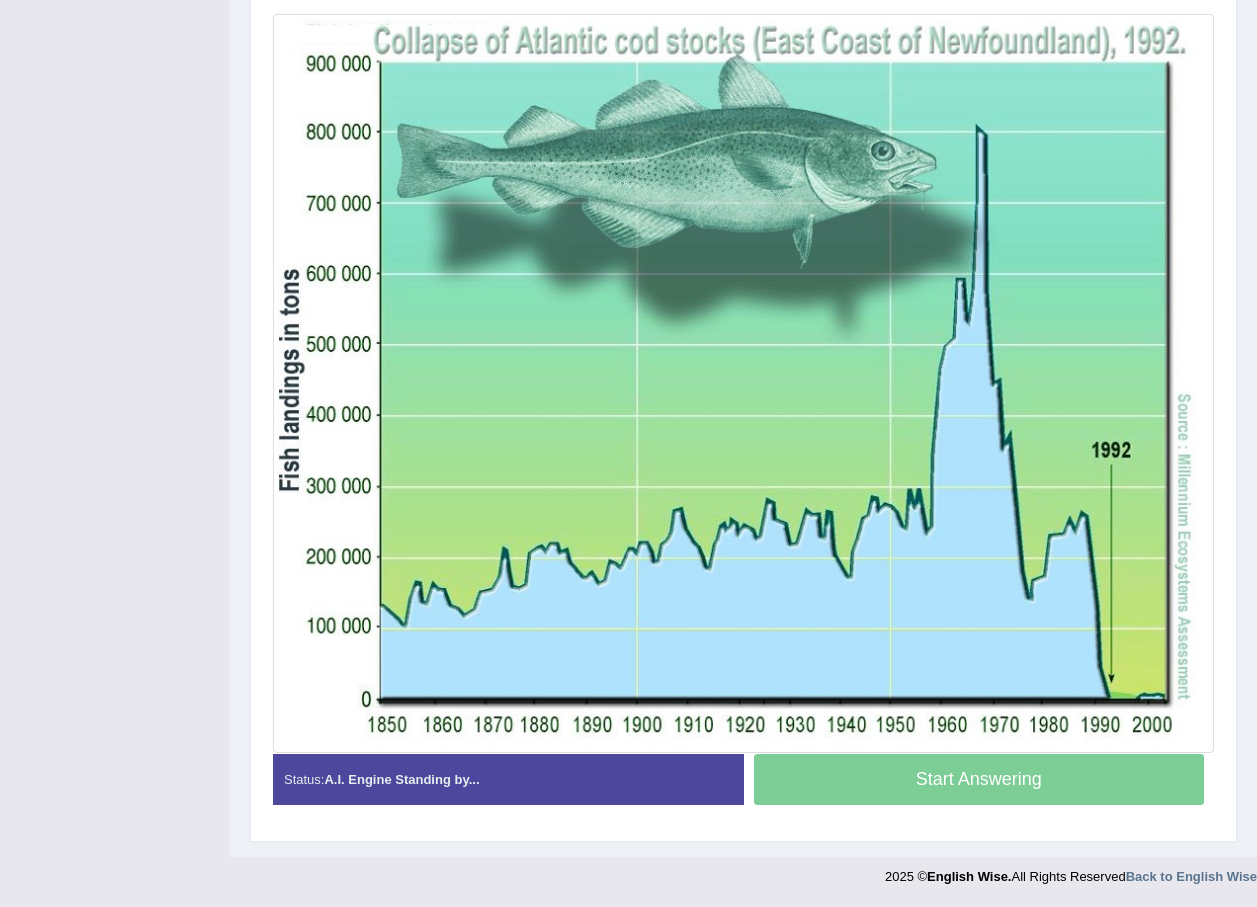 scroll, scrollTop: 614, scrollLeft: 0, axis: vertical 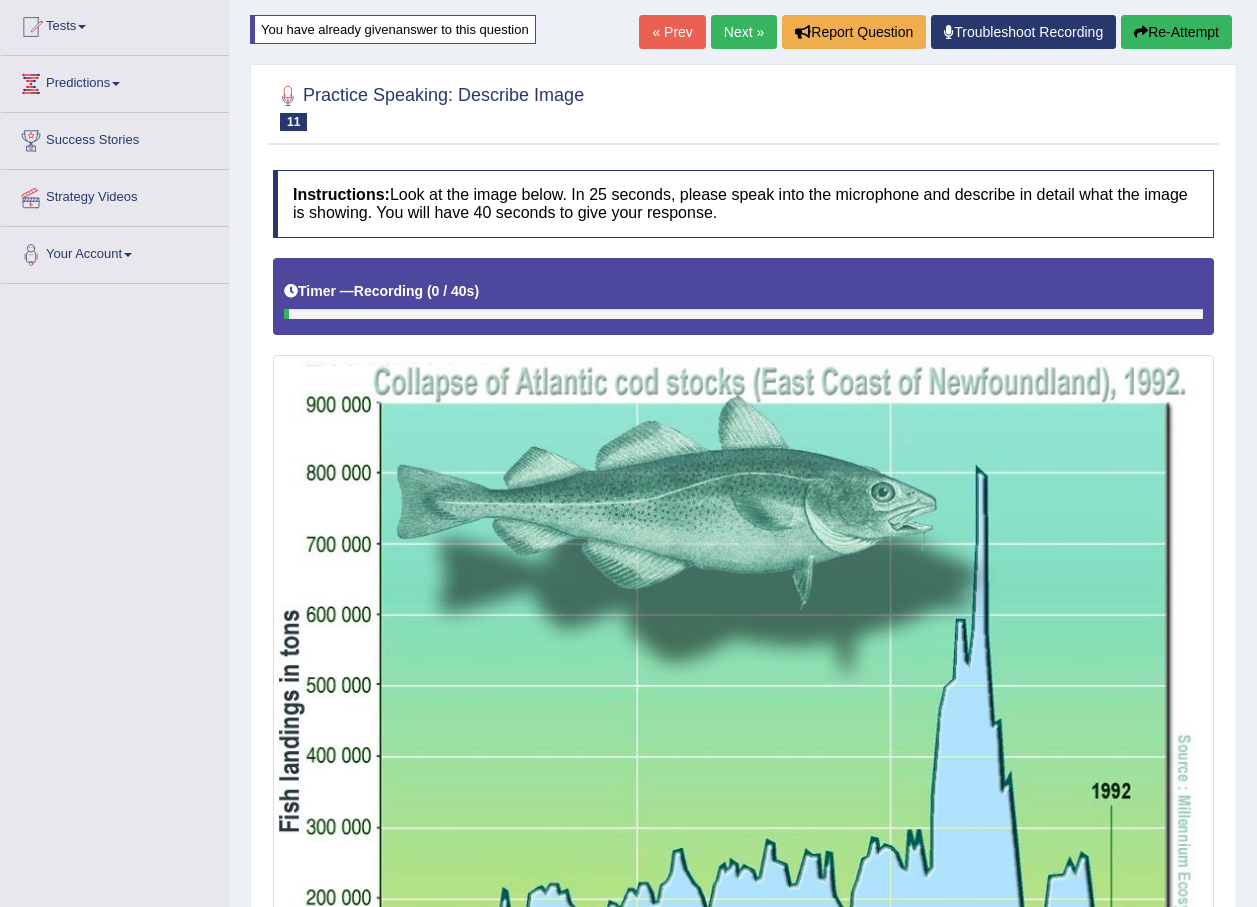 click on "Next »" at bounding box center [744, 32] 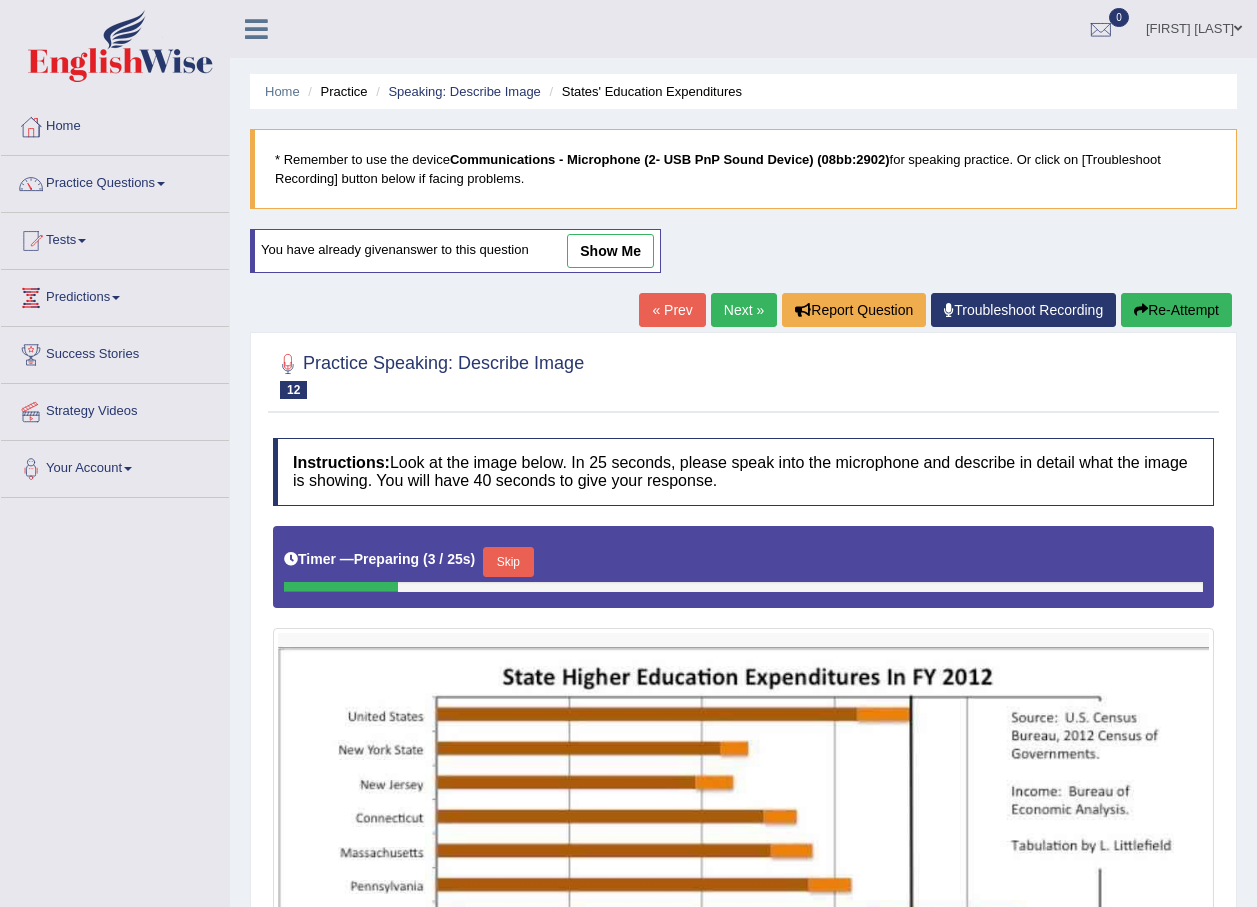 scroll, scrollTop: 500, scrollLeft: 0, axis: vertical 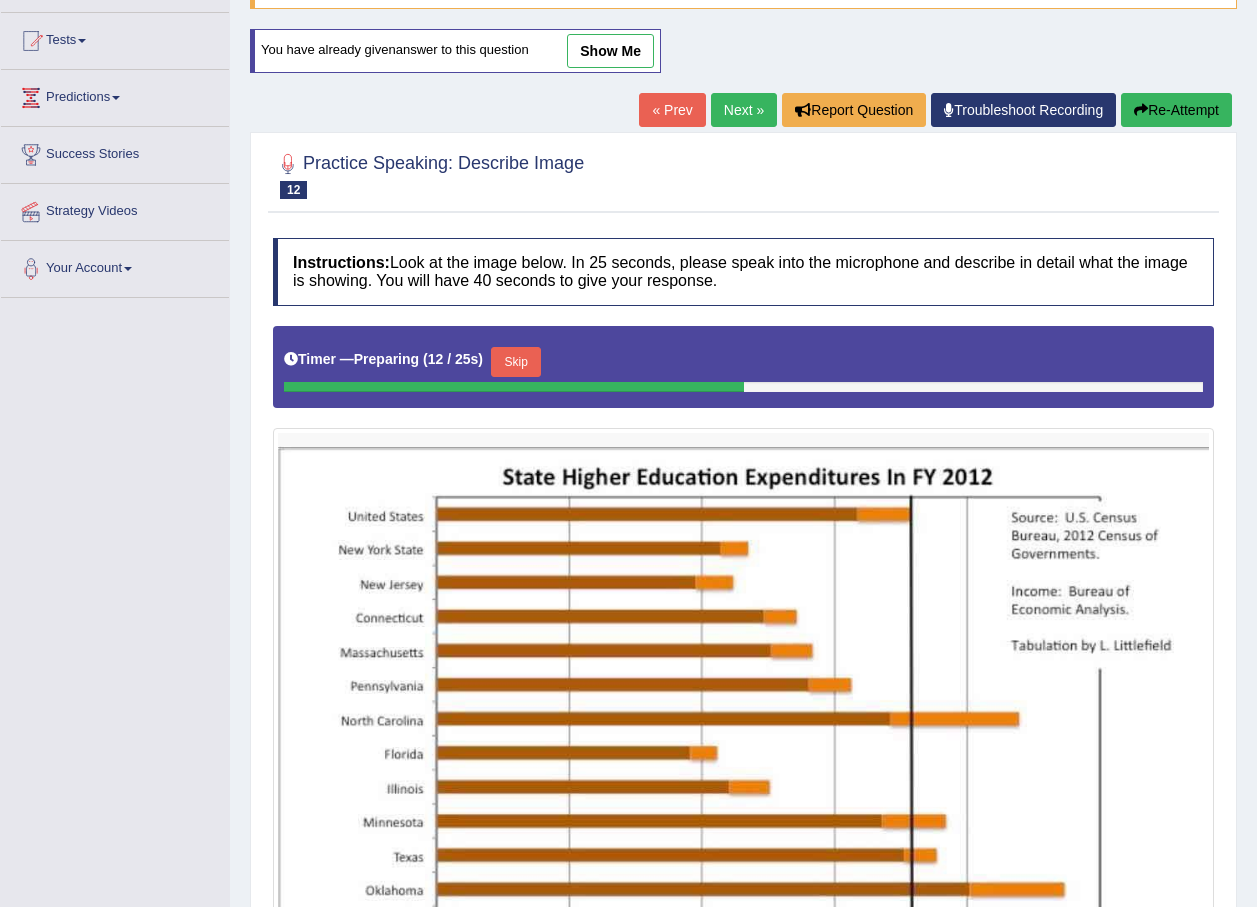 click on "Next »" at bounding box center [744, 110] 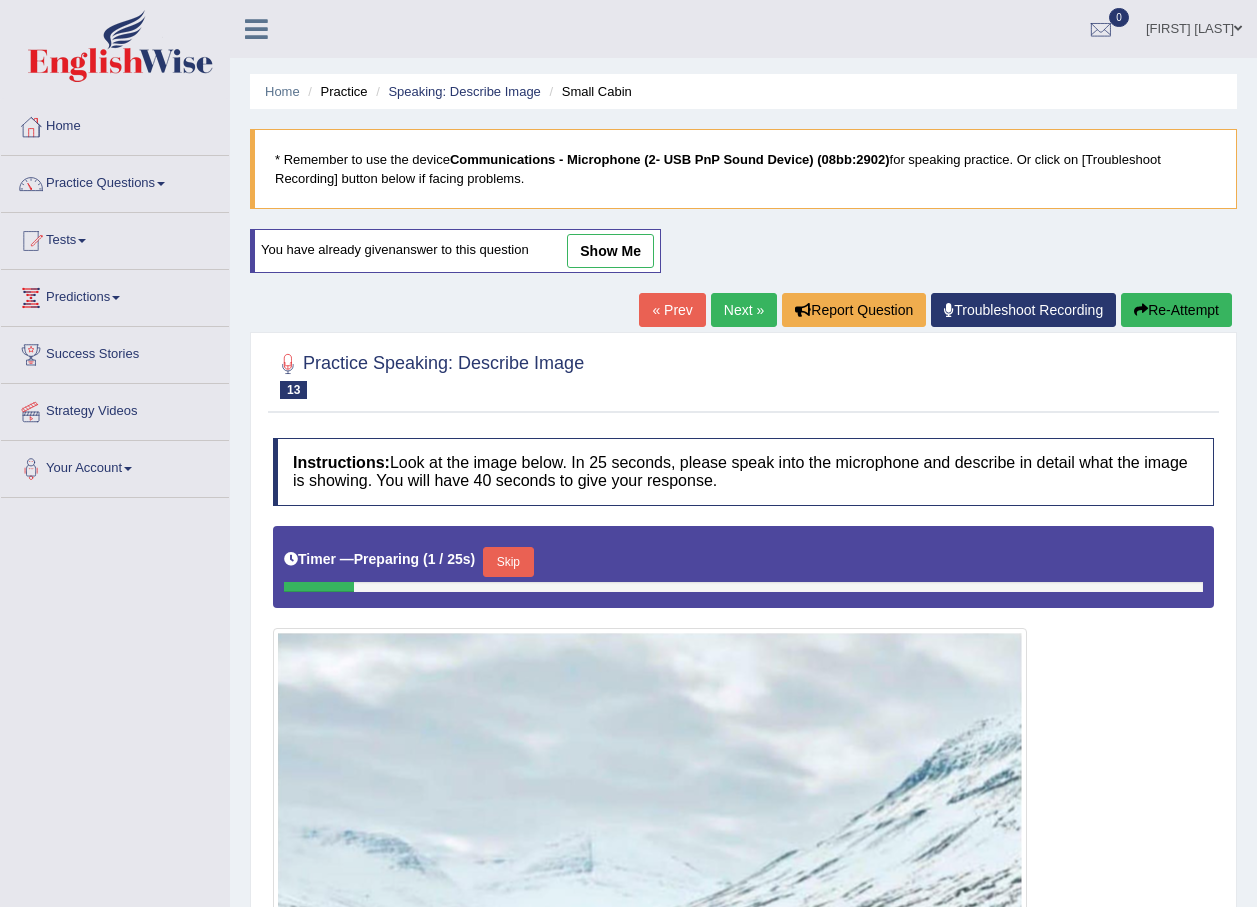 scroll, scrollTop: 300, scrollLeft: 0, axis: vertical 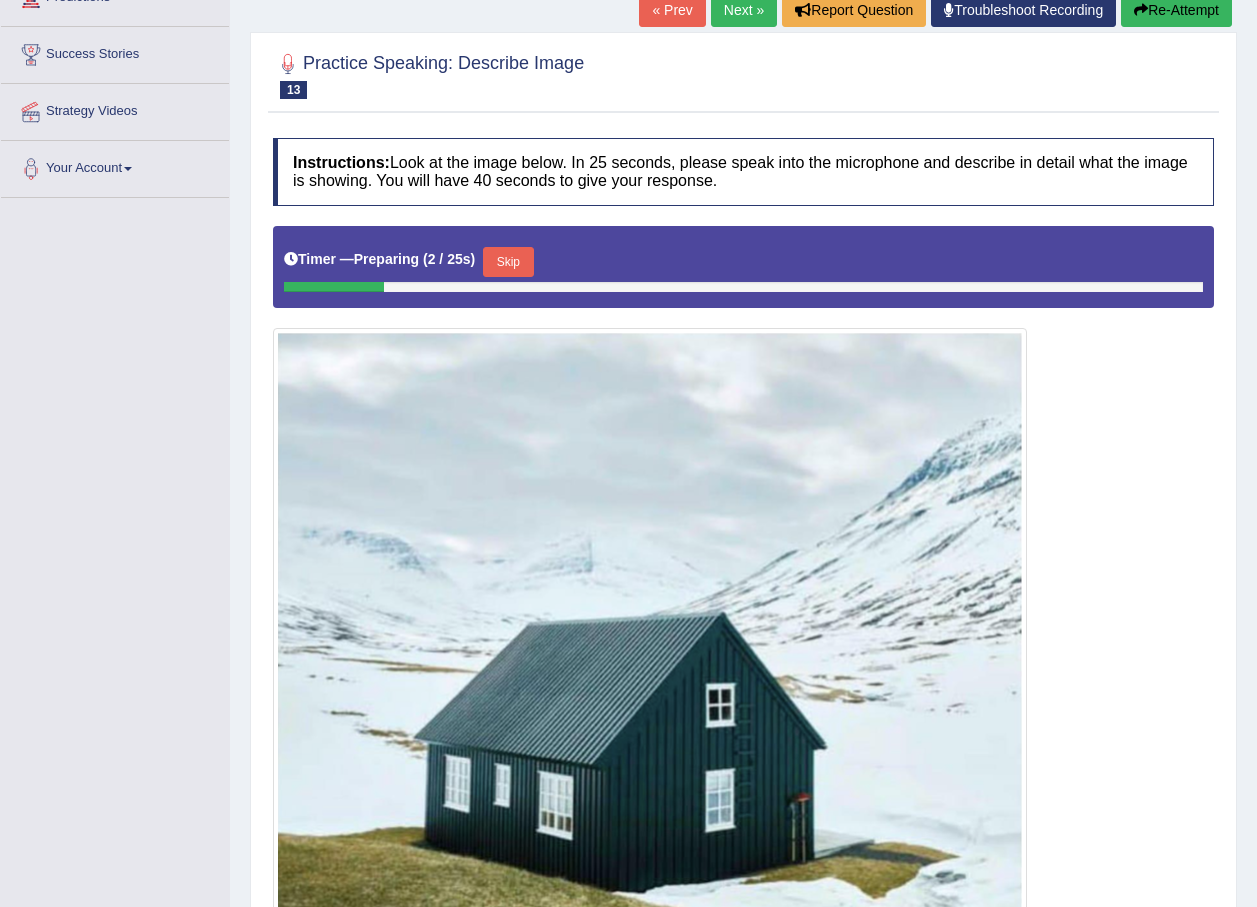 click on "Next »" at bounding box center (744, 10) 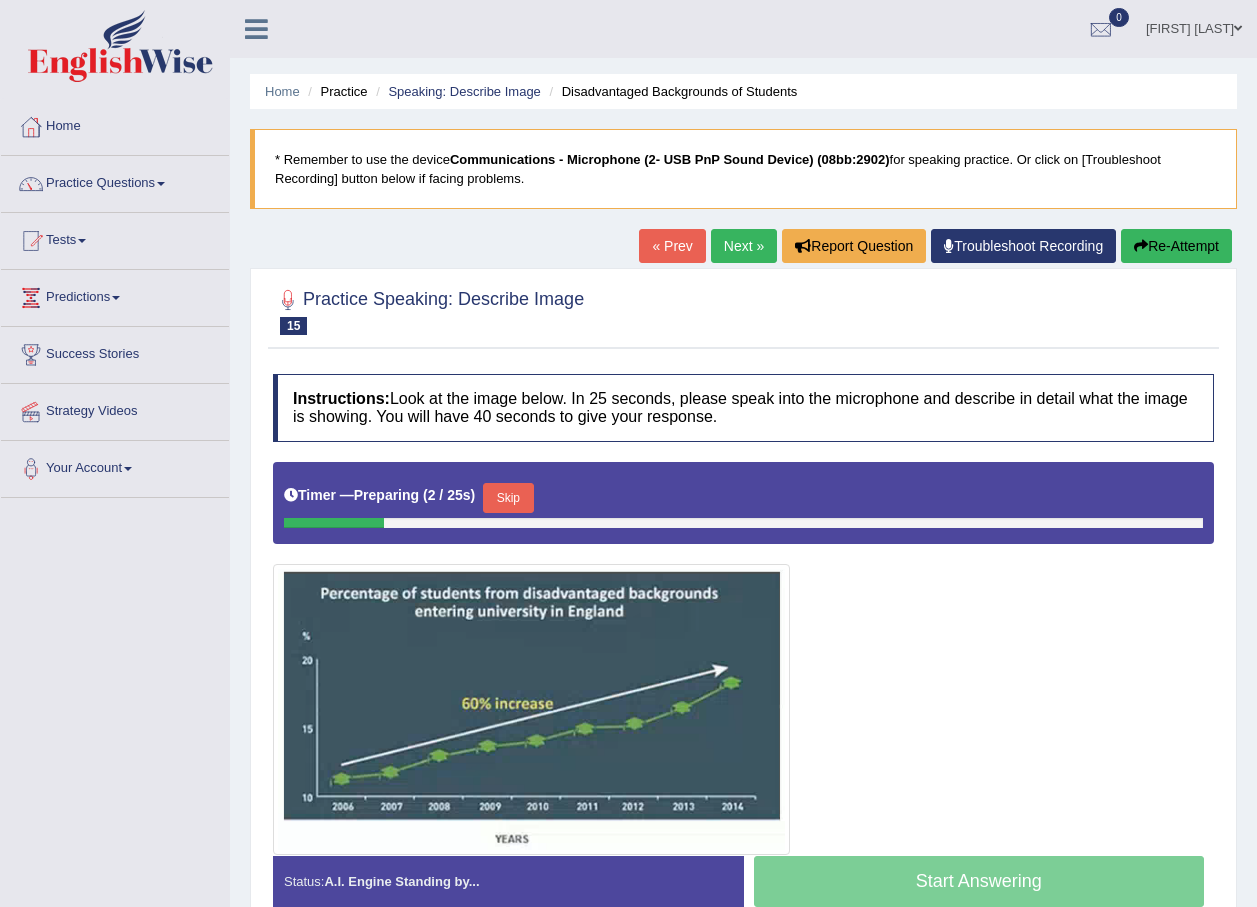 scroll, scrollTop: 0, scrollLeft: 0, axis: both 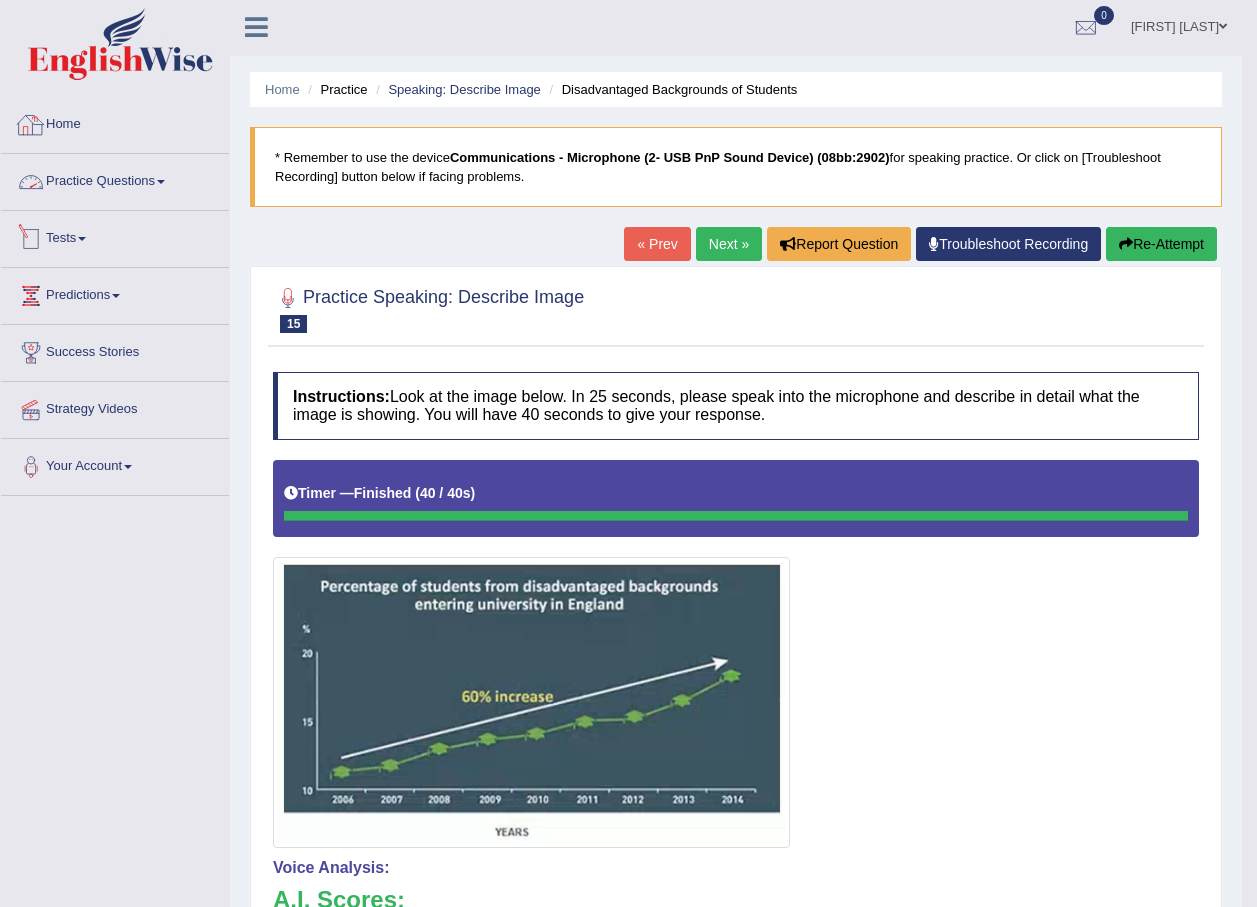 click on "Practice Questions" at bounding box center [115, 179] 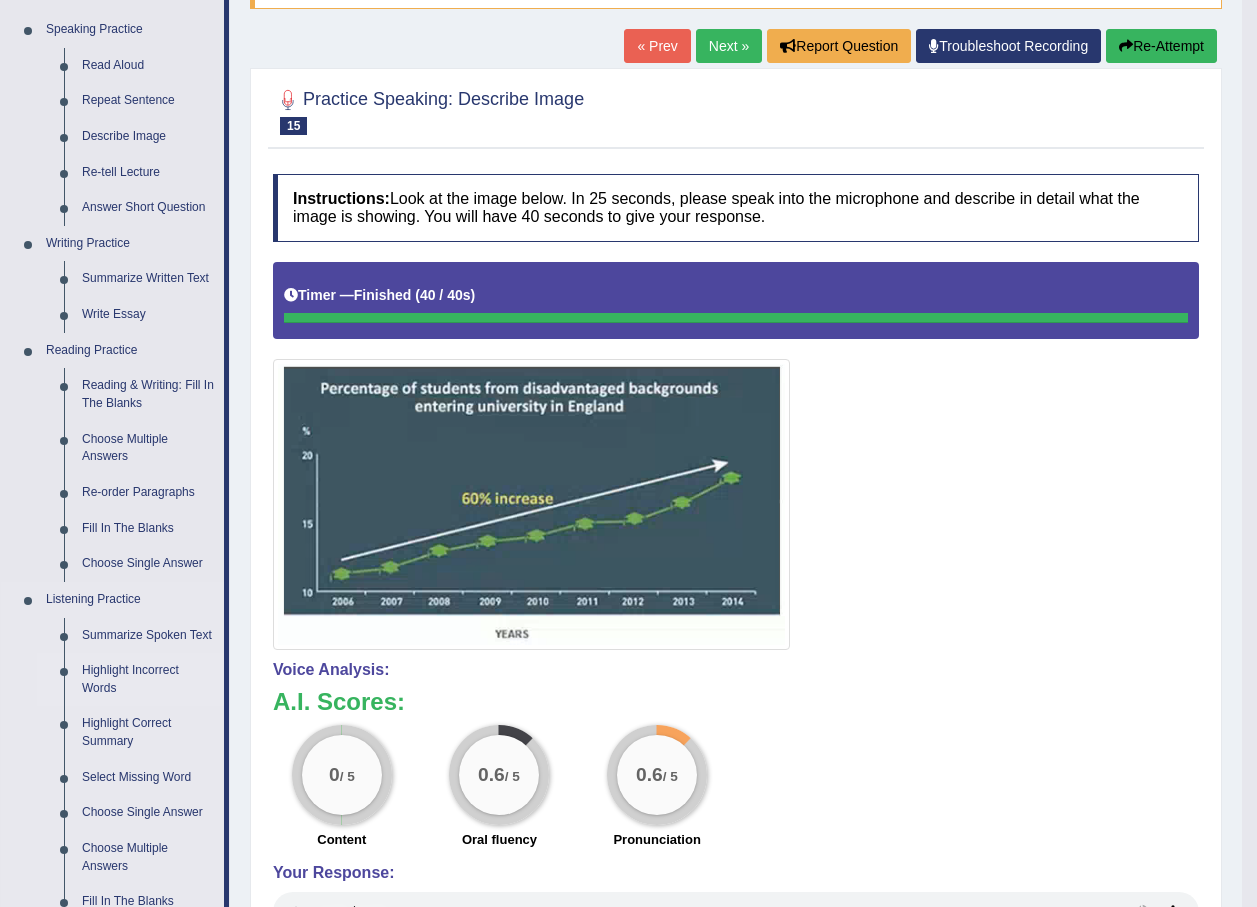 scroll, scrollTop: 202, scrollLeft: 0, axis: vertical 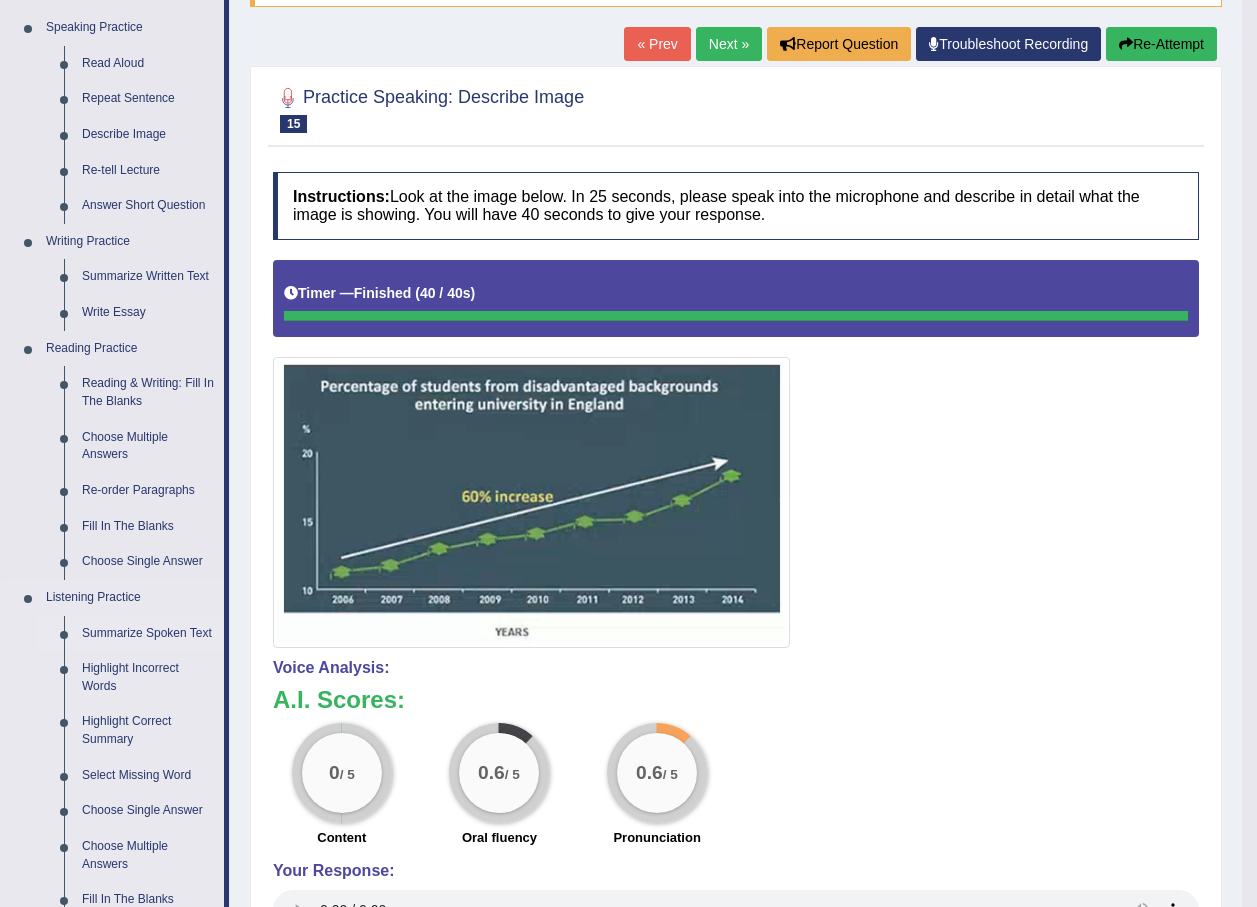 click on "Summarize Spoken Text" at bounding box center [148, 634] 